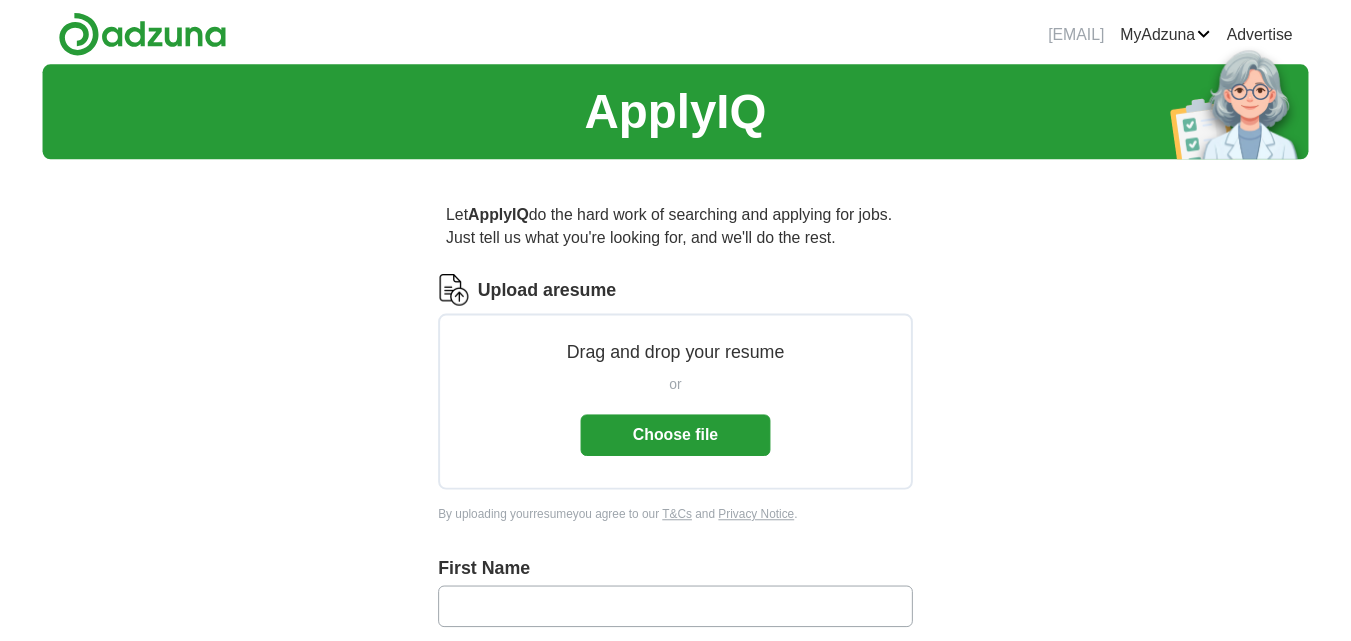 scroll, scrollTop: 0, scrollLeft: 0, axis: both 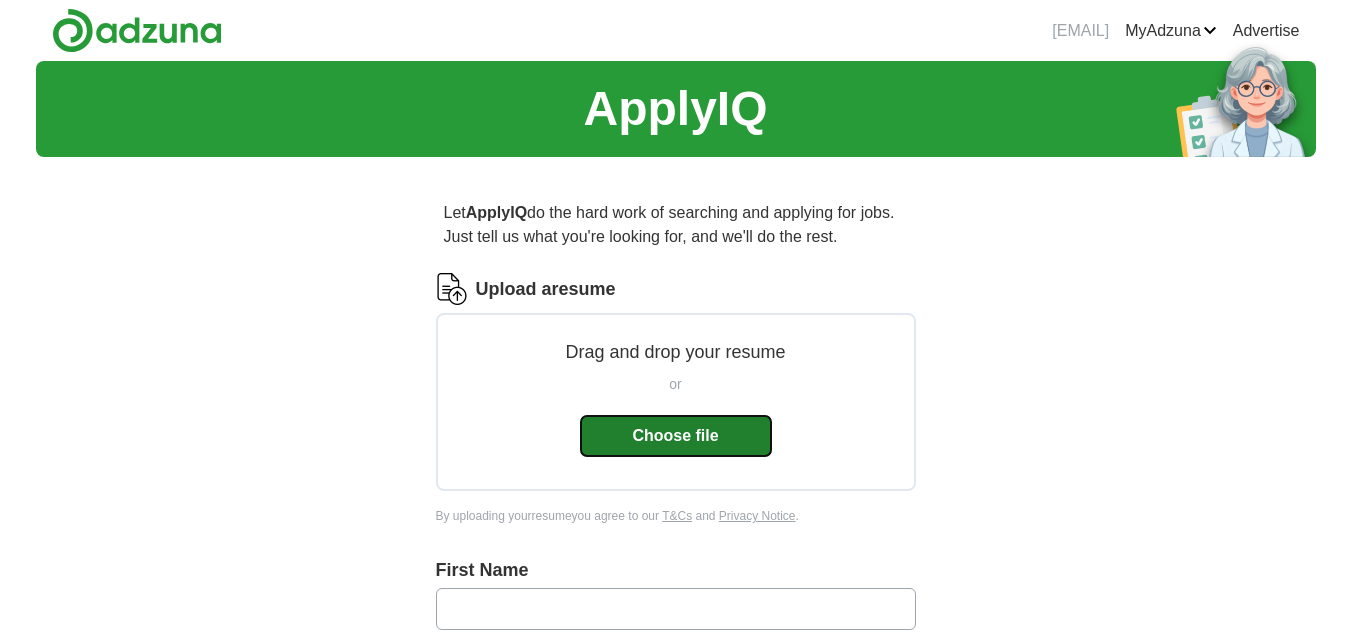 click on "Choose file" at bounding box center [676, 436] 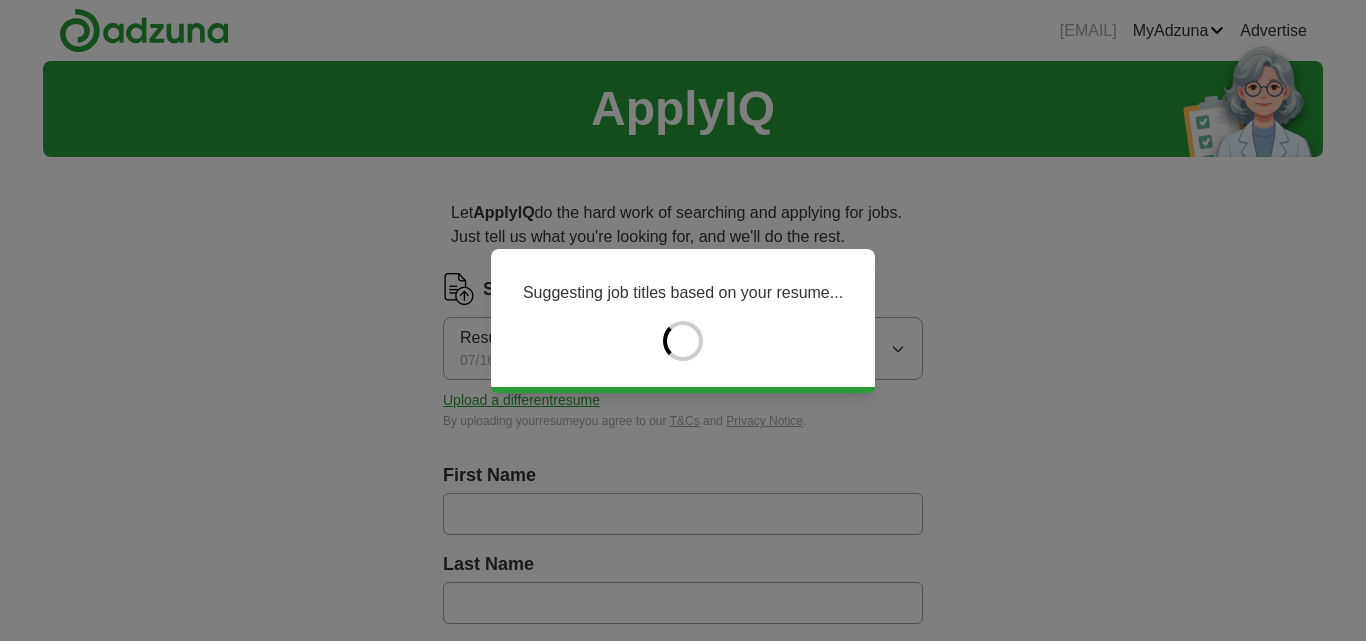 type on "******" 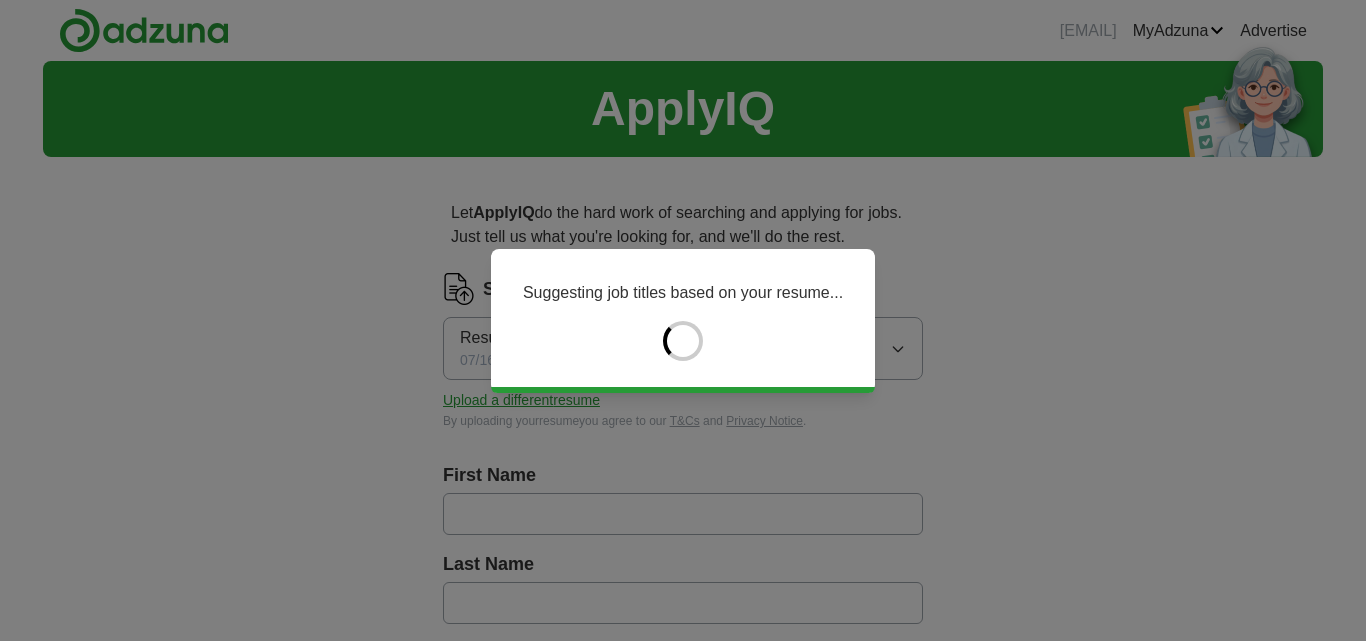 type on "**********" 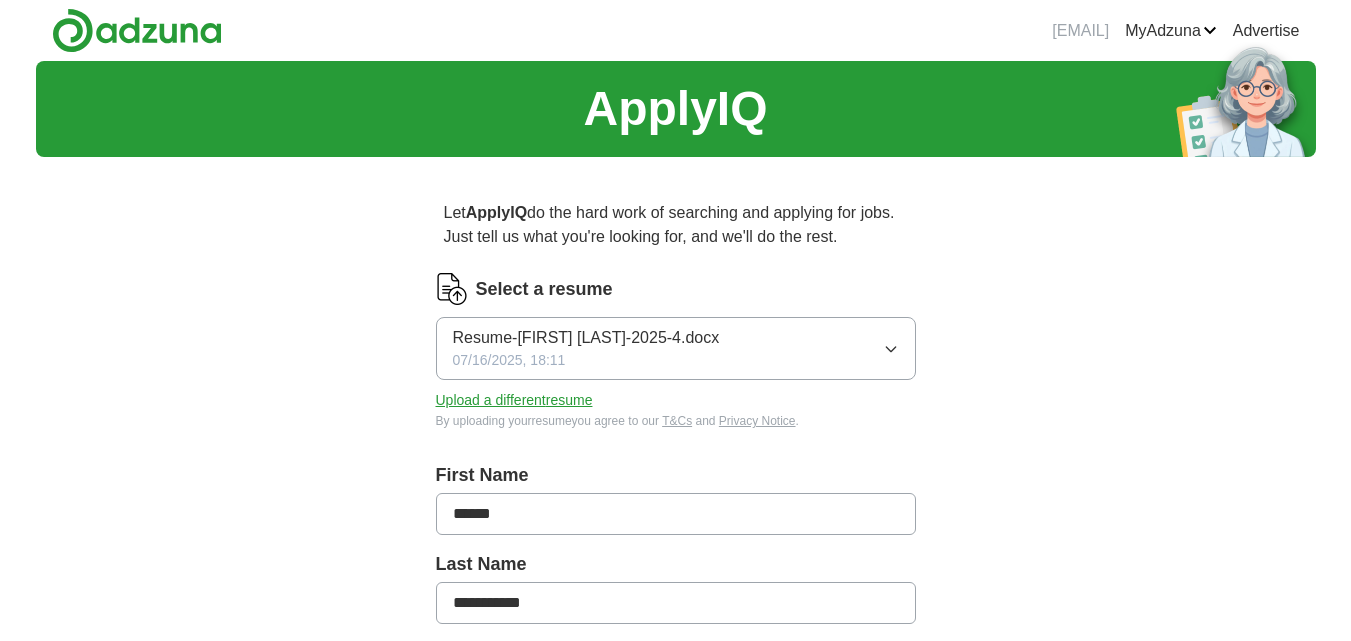 click on "**********" at bounding box center (676, 757) 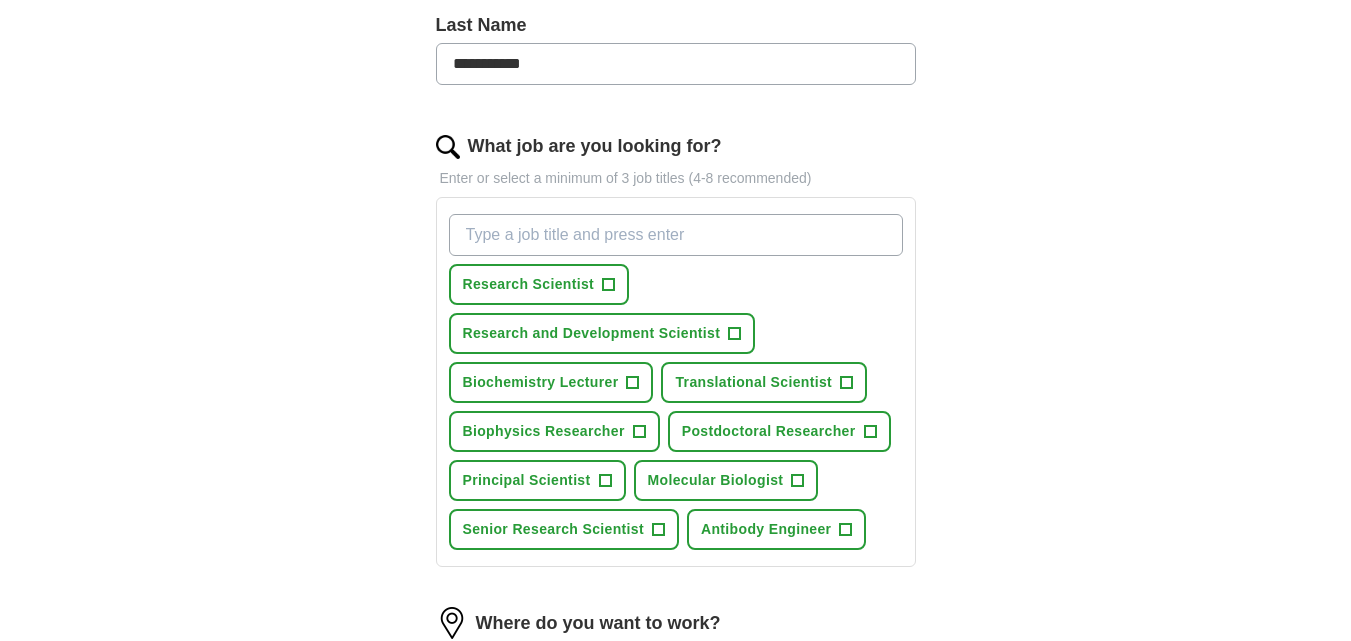 scroll, scrollTop: 553, scrollLeft: 0, axis: vertical 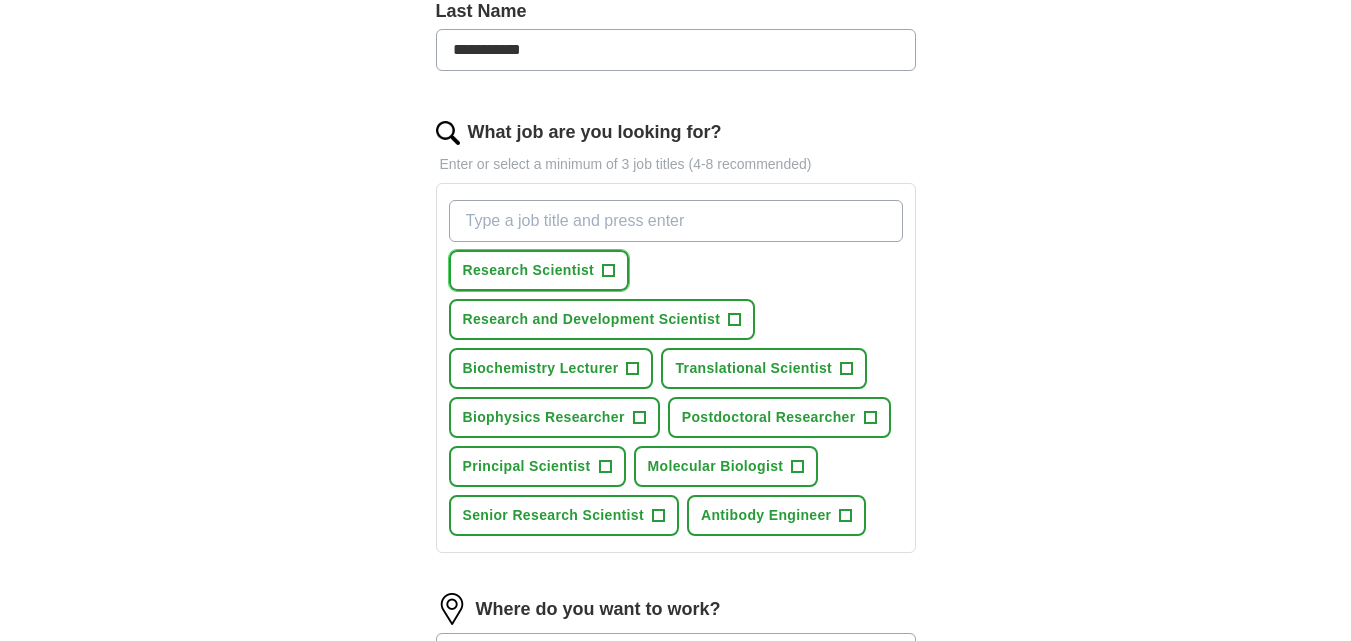 click on "+" at bounding box center (609, 271) 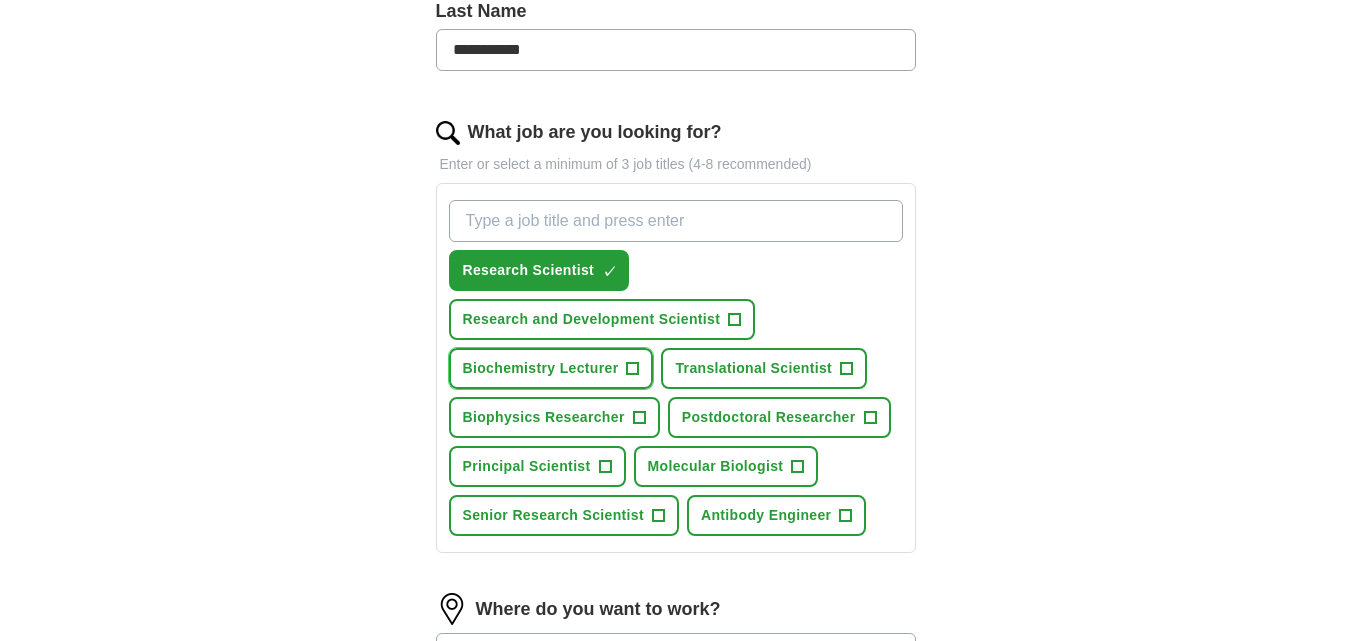 click on "+" at bounding box center [633, 369] 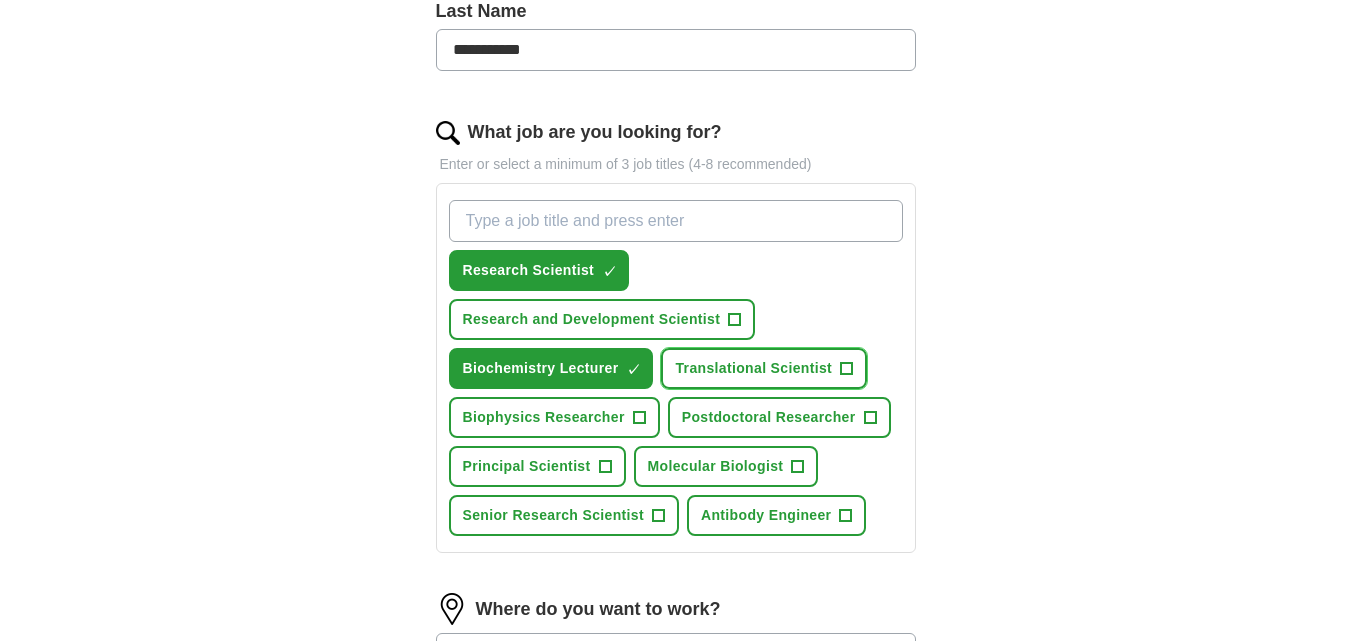 click on "Translational Scientist +" at bounding box center (764, 368) 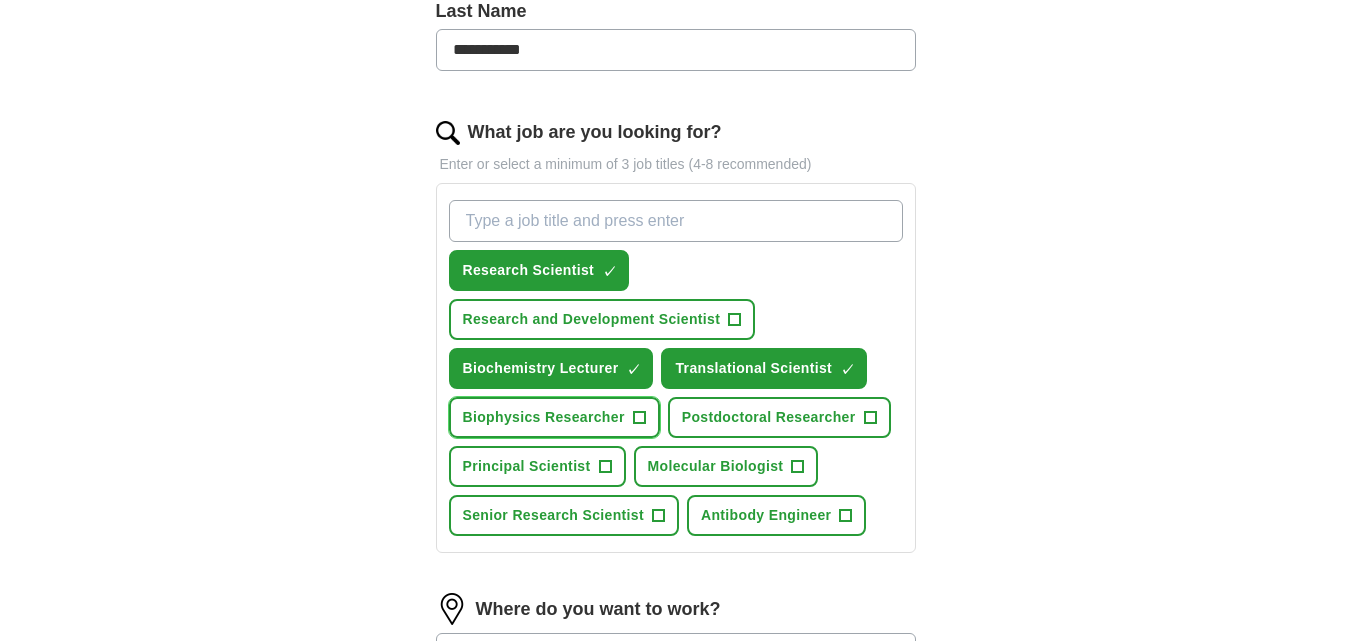click on "+" at bounding box center [639, 418] 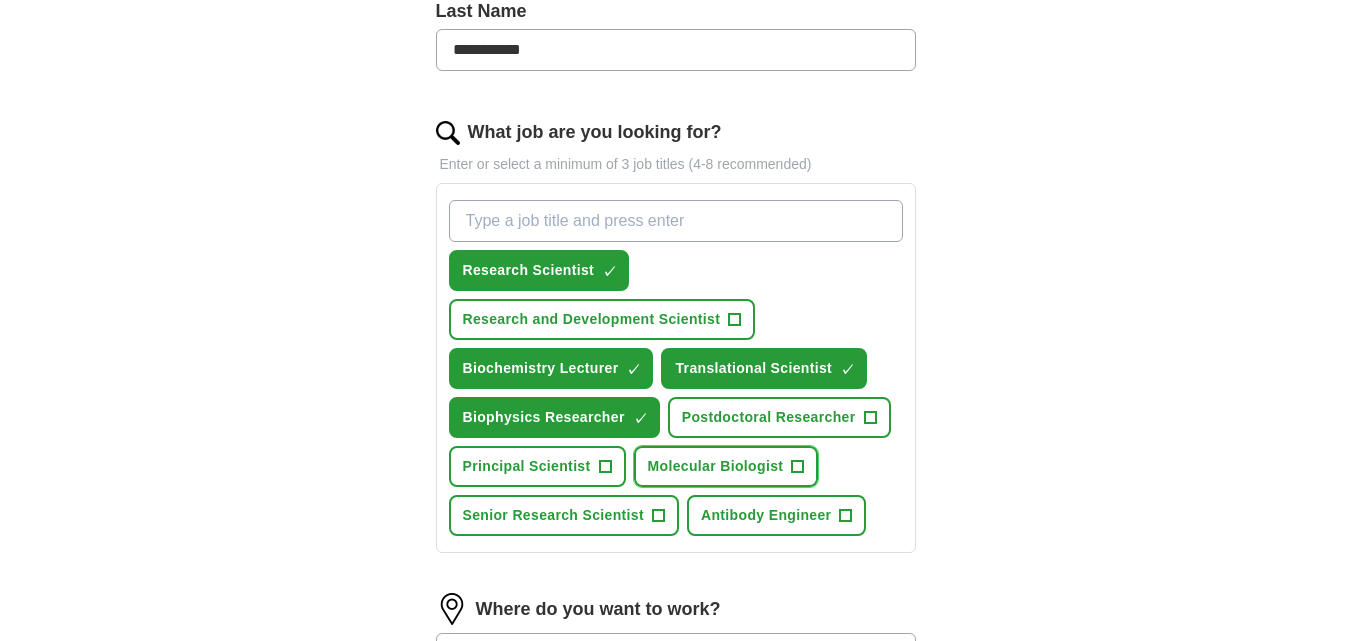 click on "Molecular Biologist +" at bounding box center (726, 466) 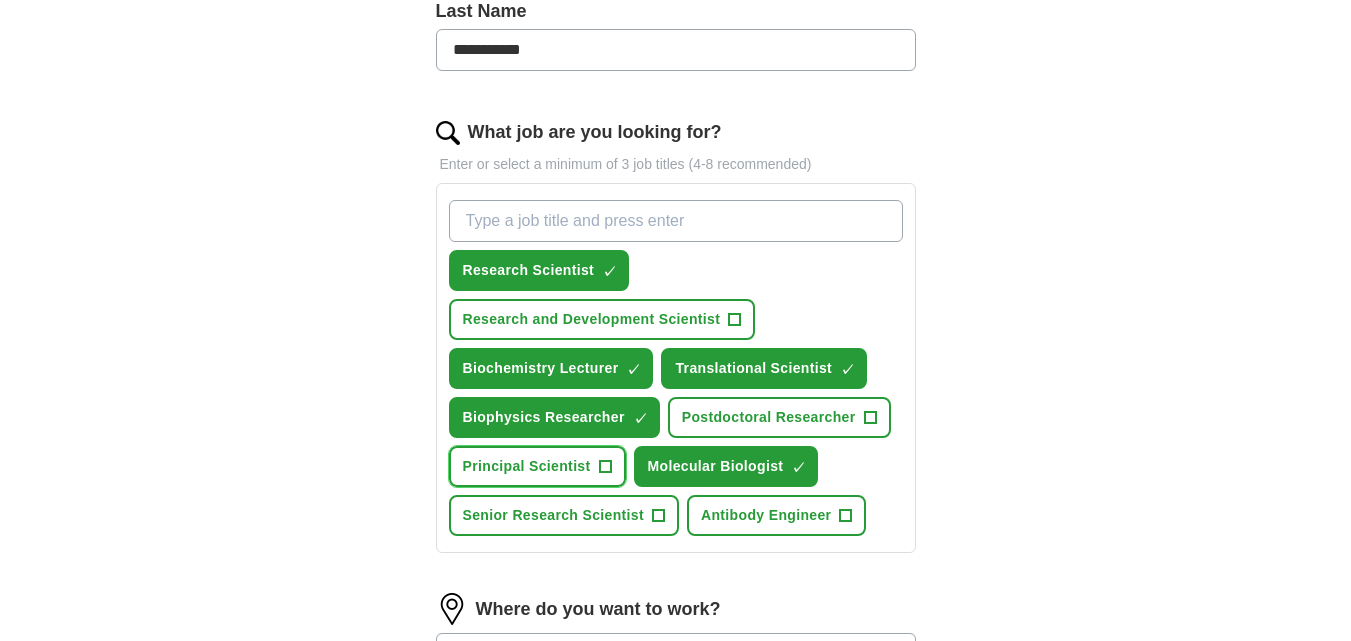 click on "Principal Scientist +" at bounding box center (537, 466) 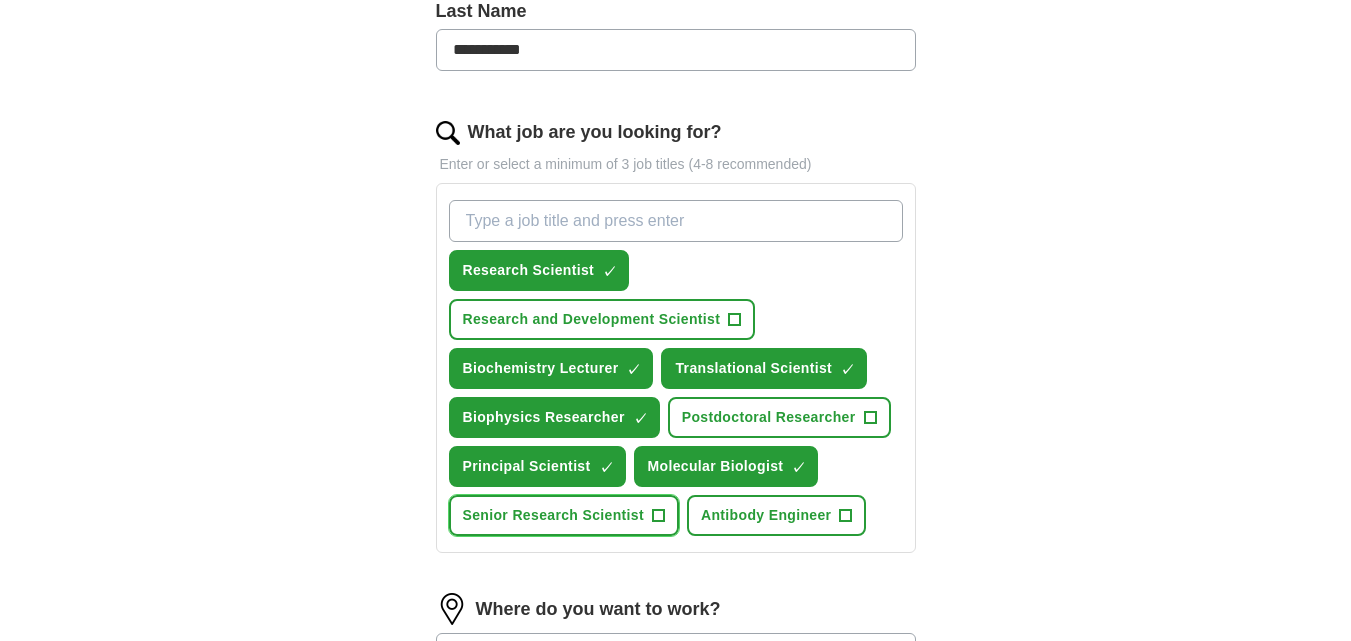 click on "Senior Research Scientist" at bounding box center [554, 515] 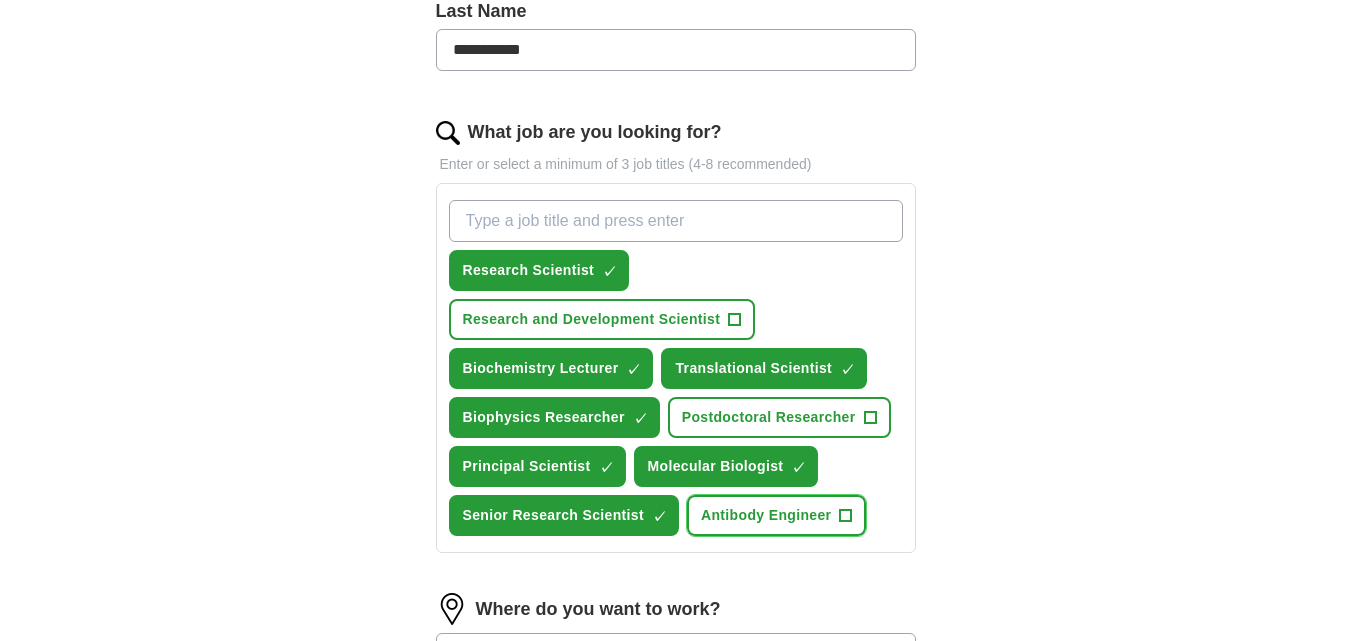 click on "Antibody Engineer" at bounding box center [766, 515] 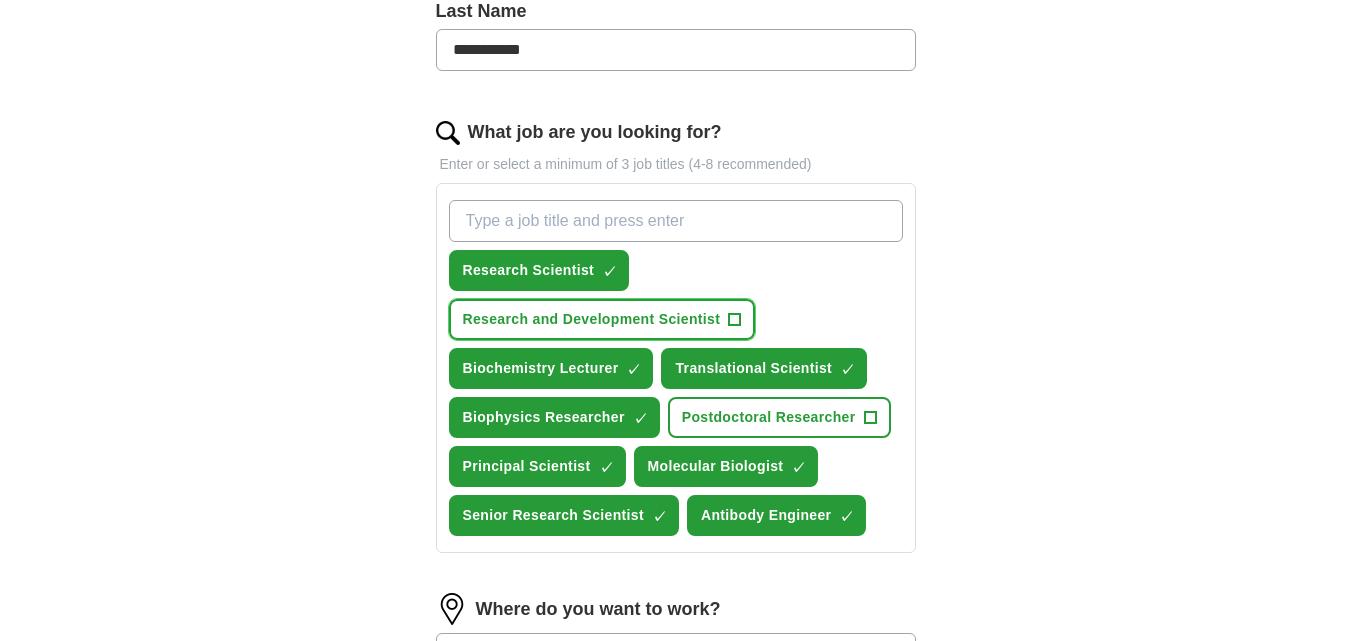 click on "+" at bounding box center (735, 320) 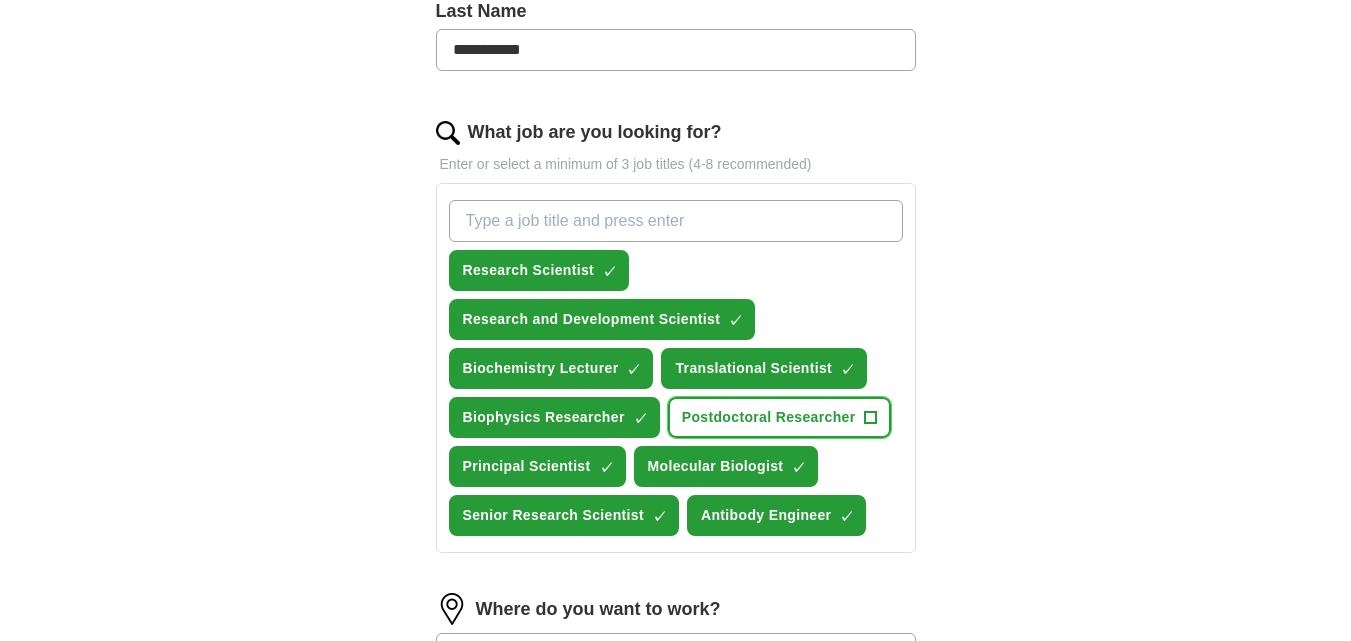 click on "+" at bounding box center (870, 418) 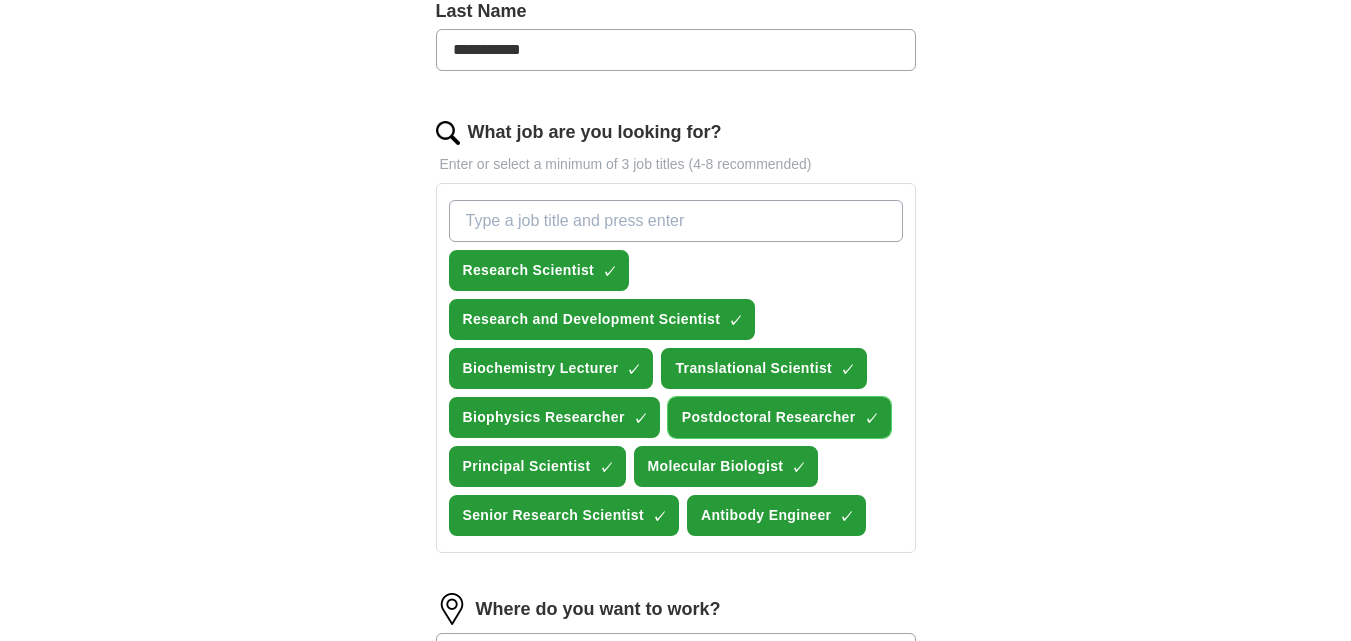 click on "×" at bounding box center [0, 0] 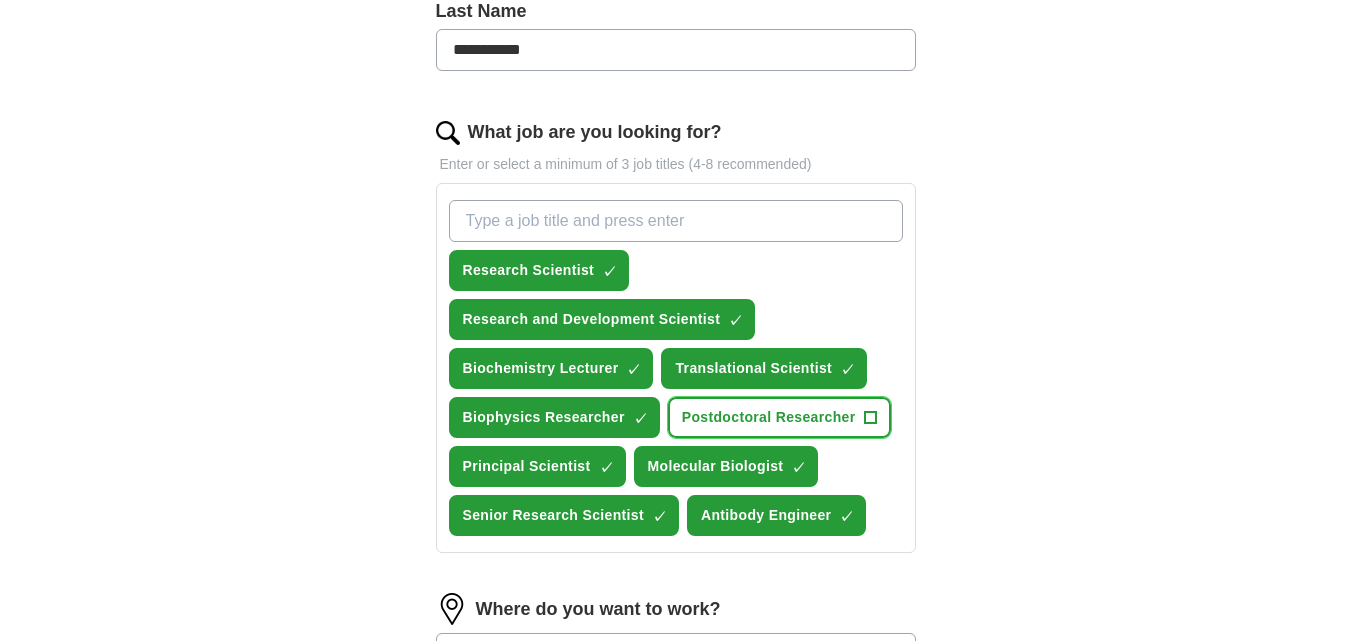 drag, startPoint x: 868, startPoint y: 412, endPoint x: 965, endPoint y: 414, distance: 97.020615 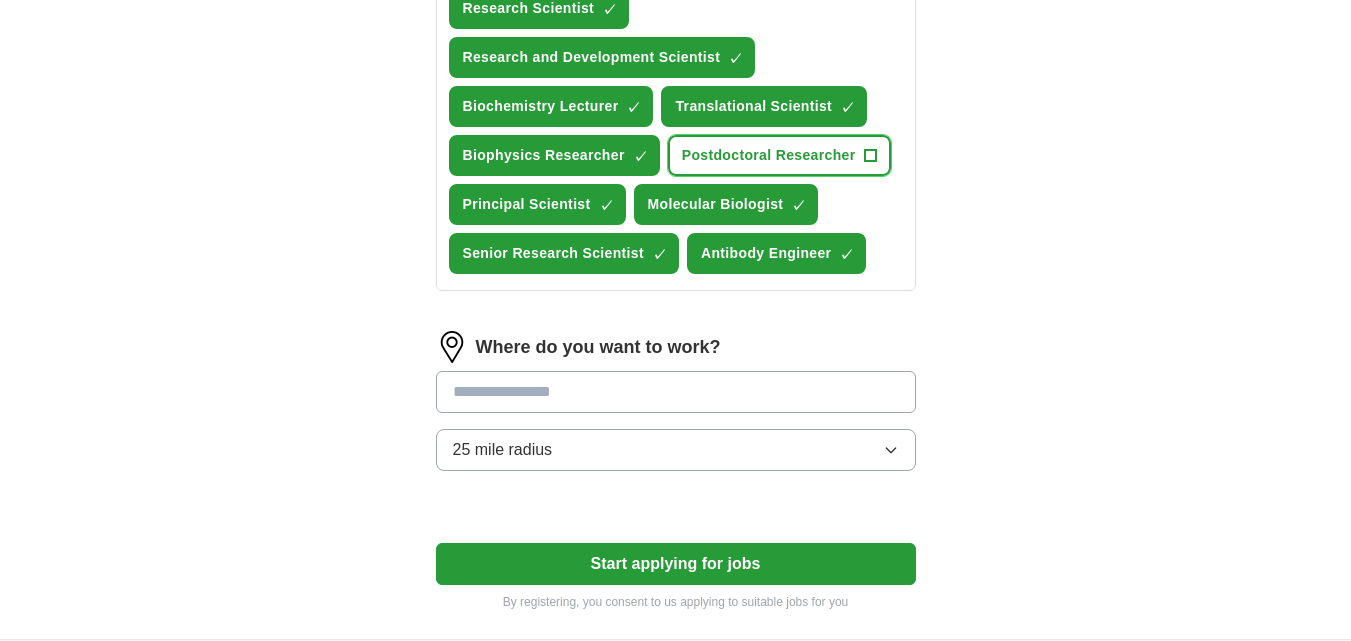 scroll, scrollTop: 843, scrollLeft: 0, axis: vertical 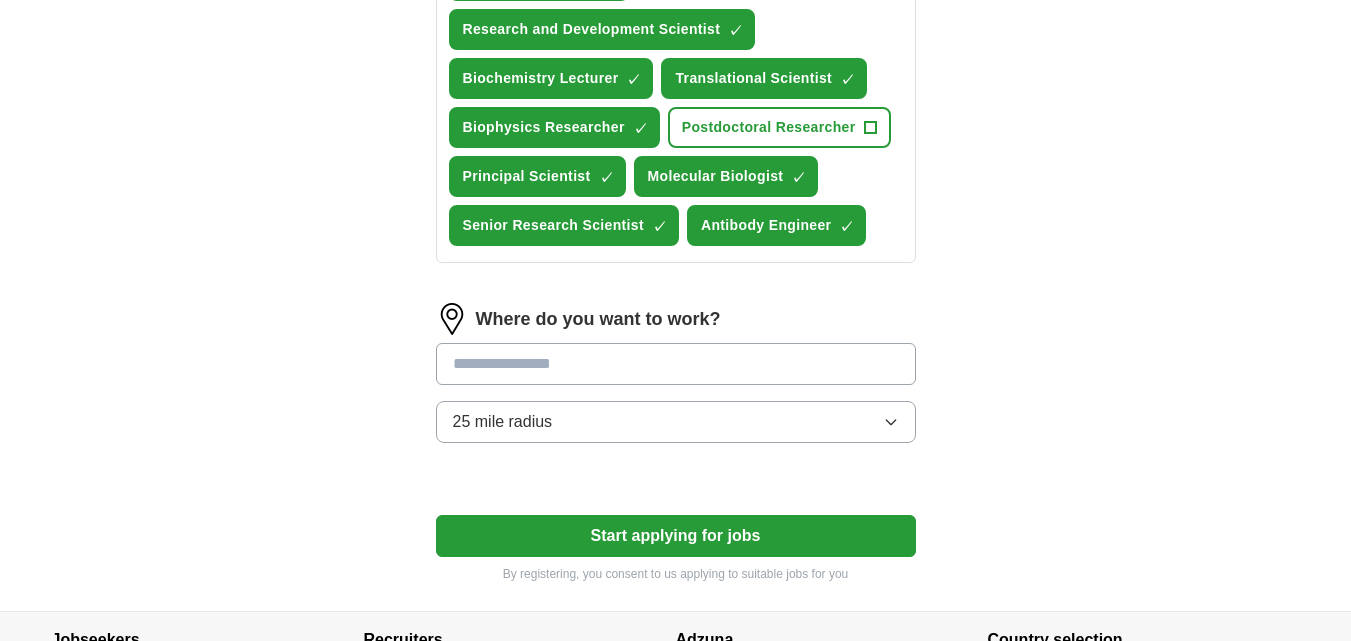 click at bounding box center (676, 364) 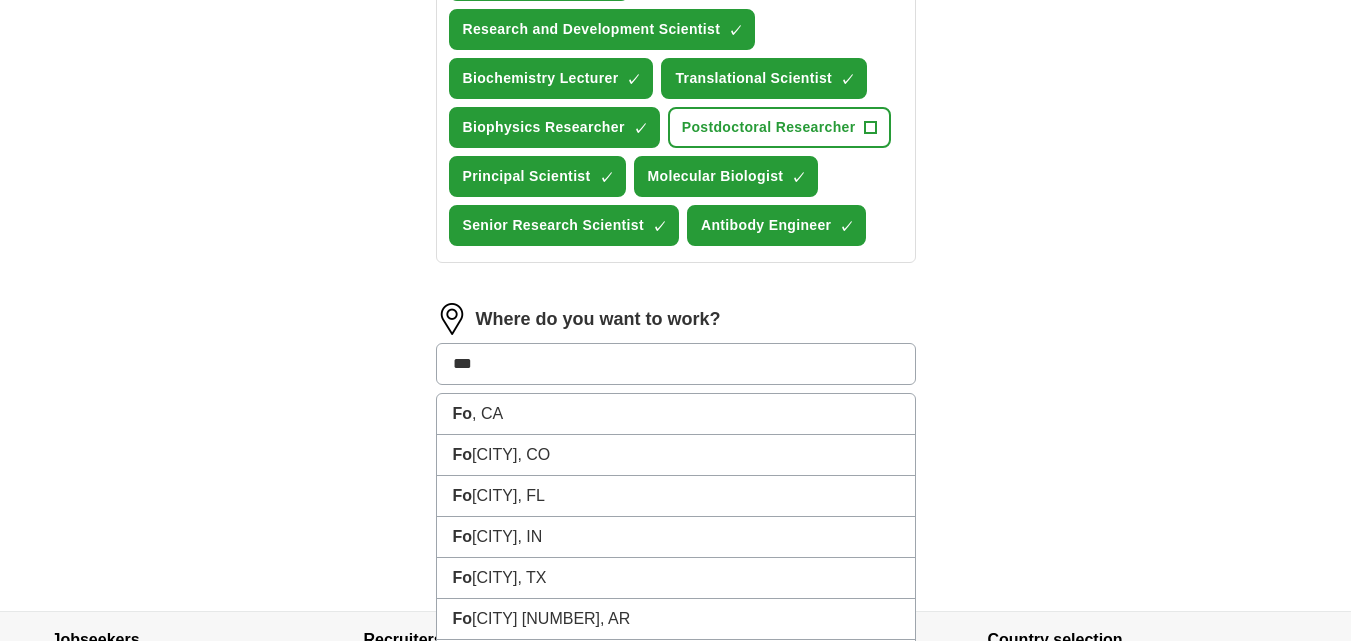 type on "****" 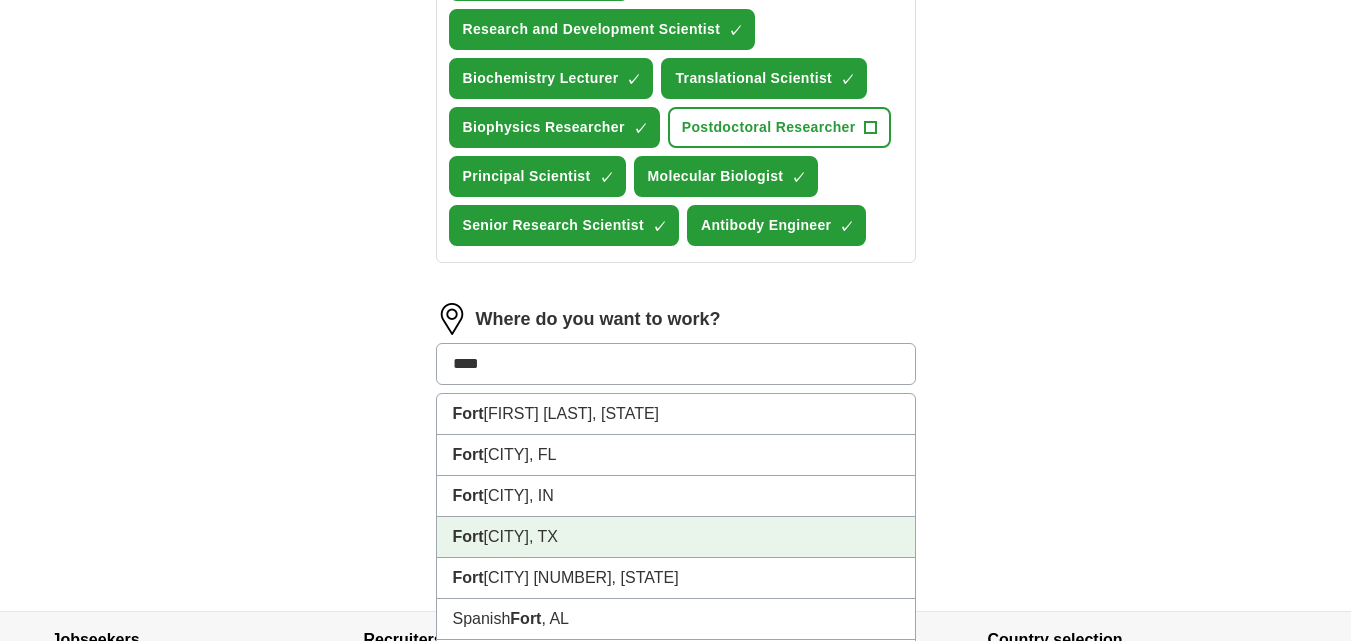 click on "[CITY]  [CITY], TX" at bounding box center [676, 537] 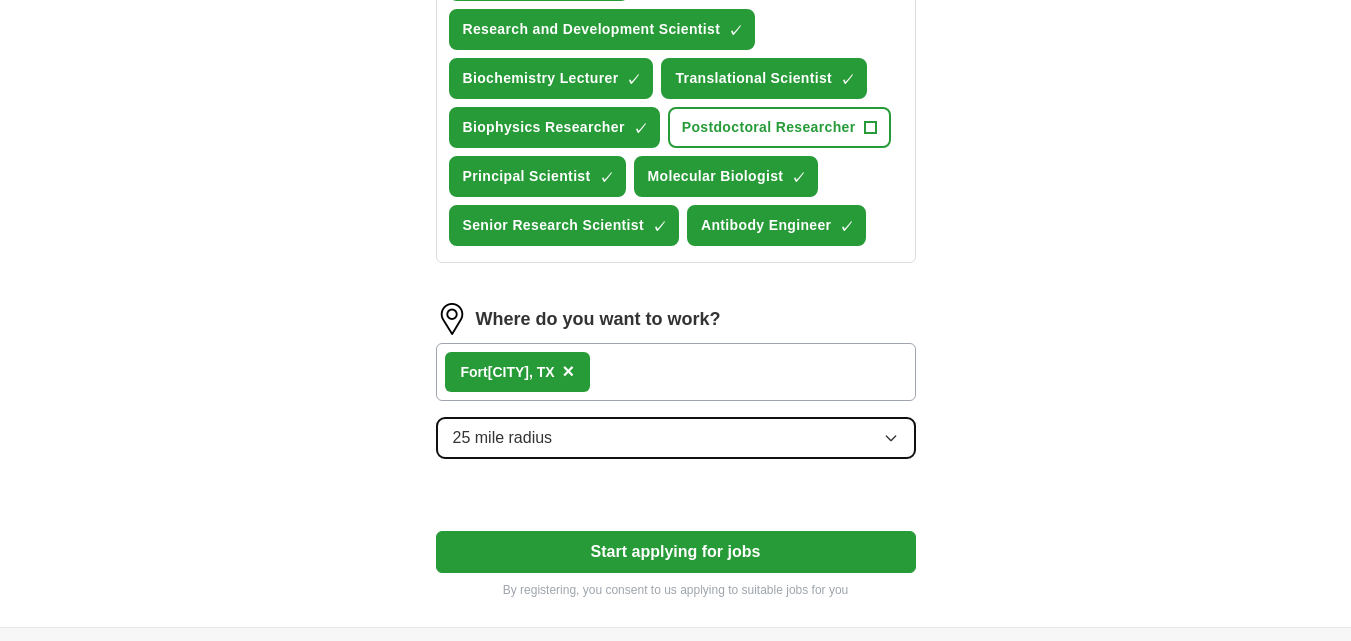 click 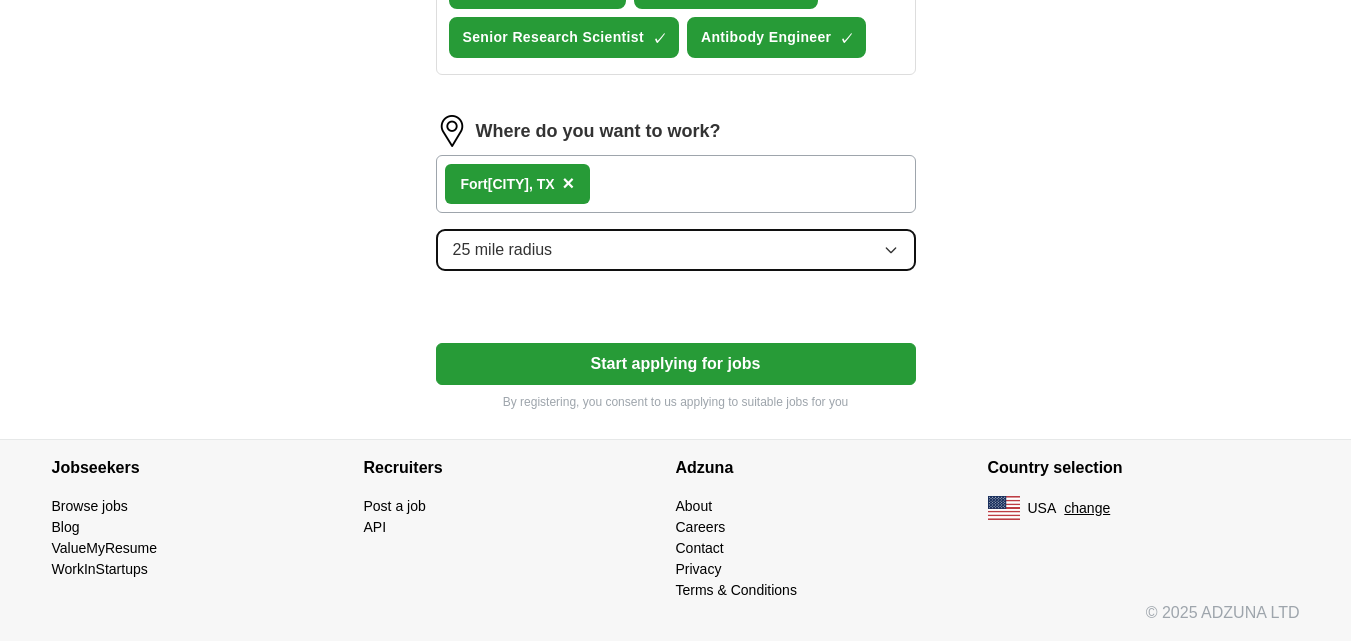 click 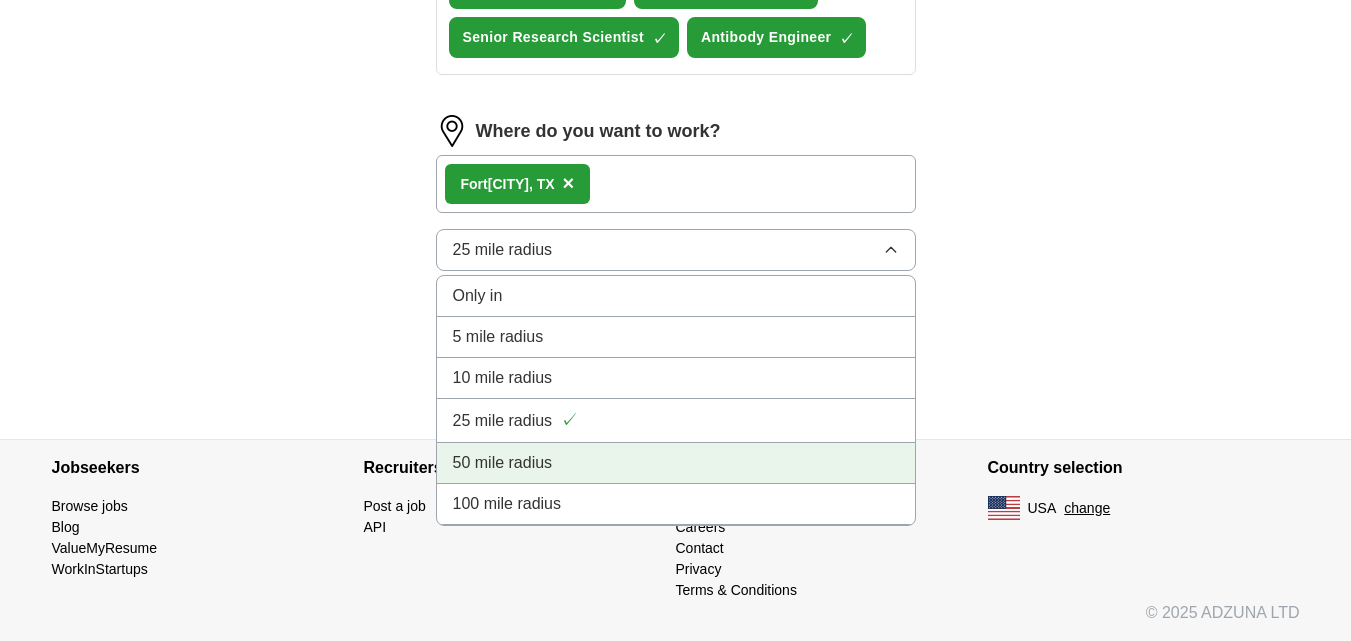click on "50 mile radius" at bounding box center [676, 463] 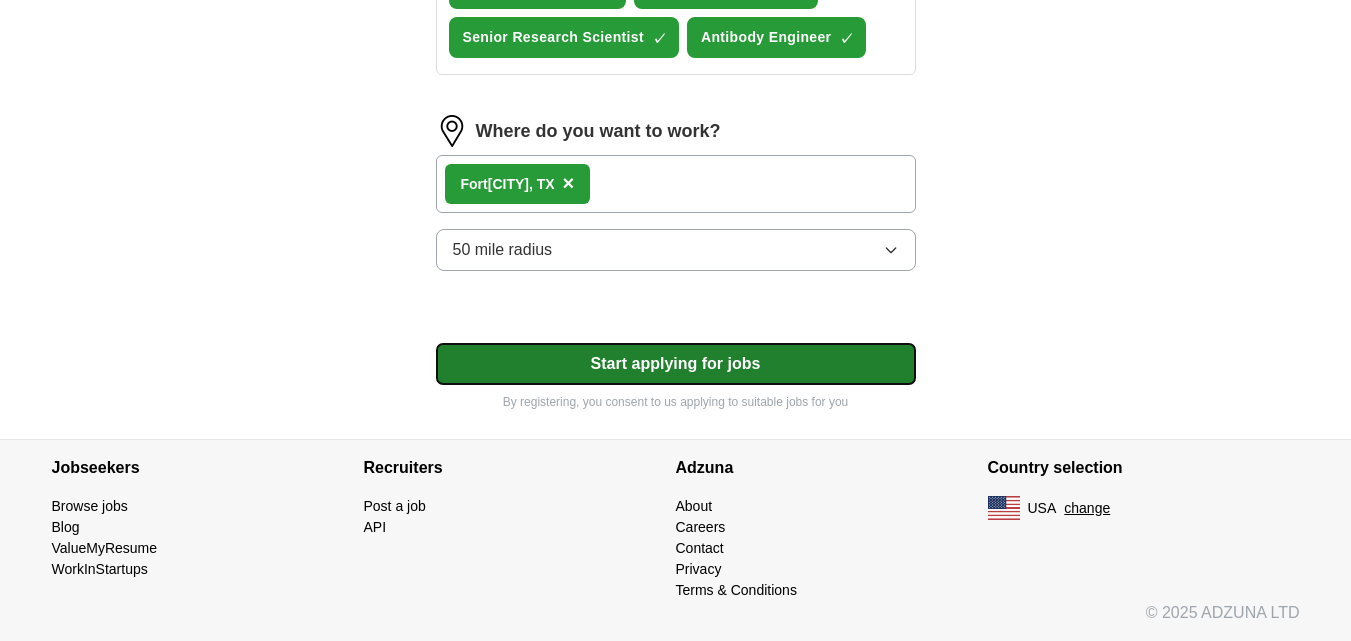 click on "Start applying for jobs" at bounding box center [676, 364] 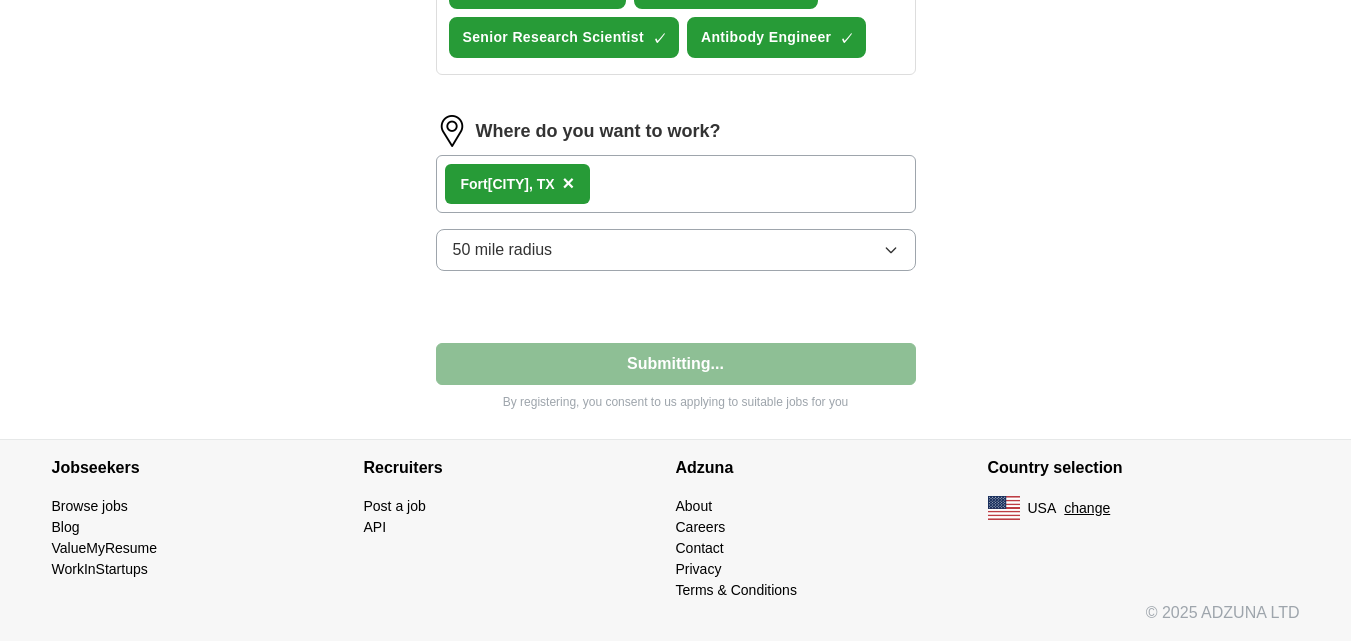 select on "**" 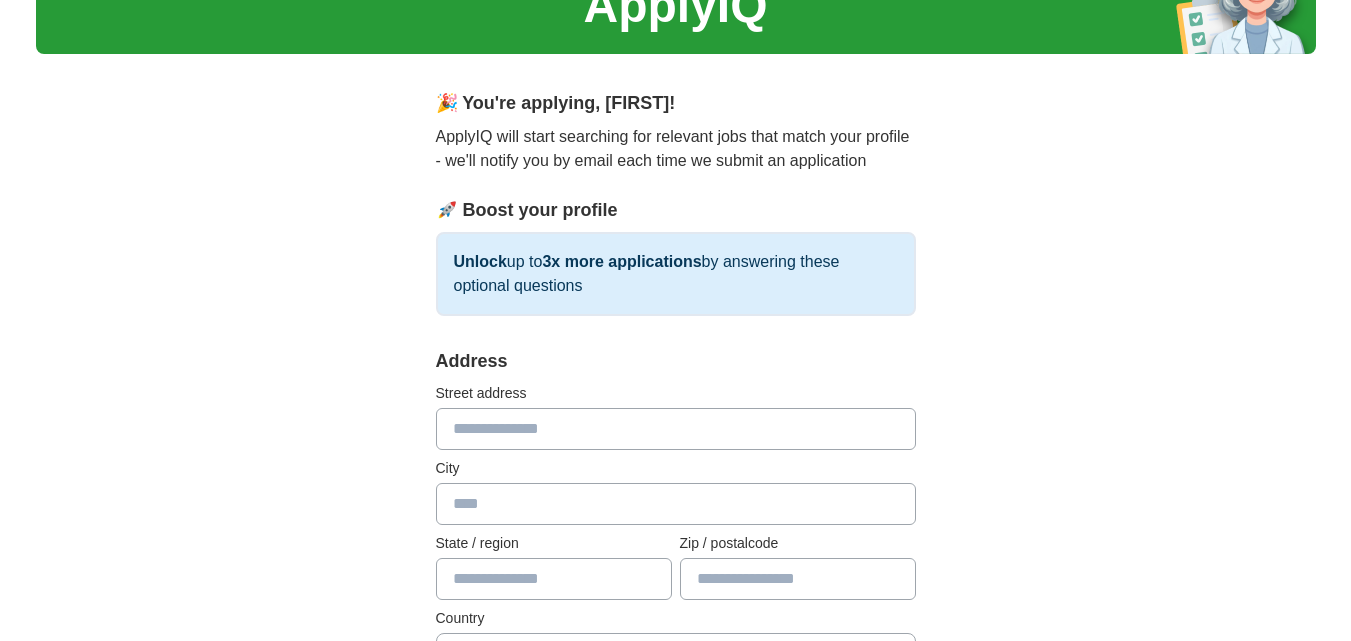 scroll, scrollTop: 0, scrollLeft: 0, axis: both 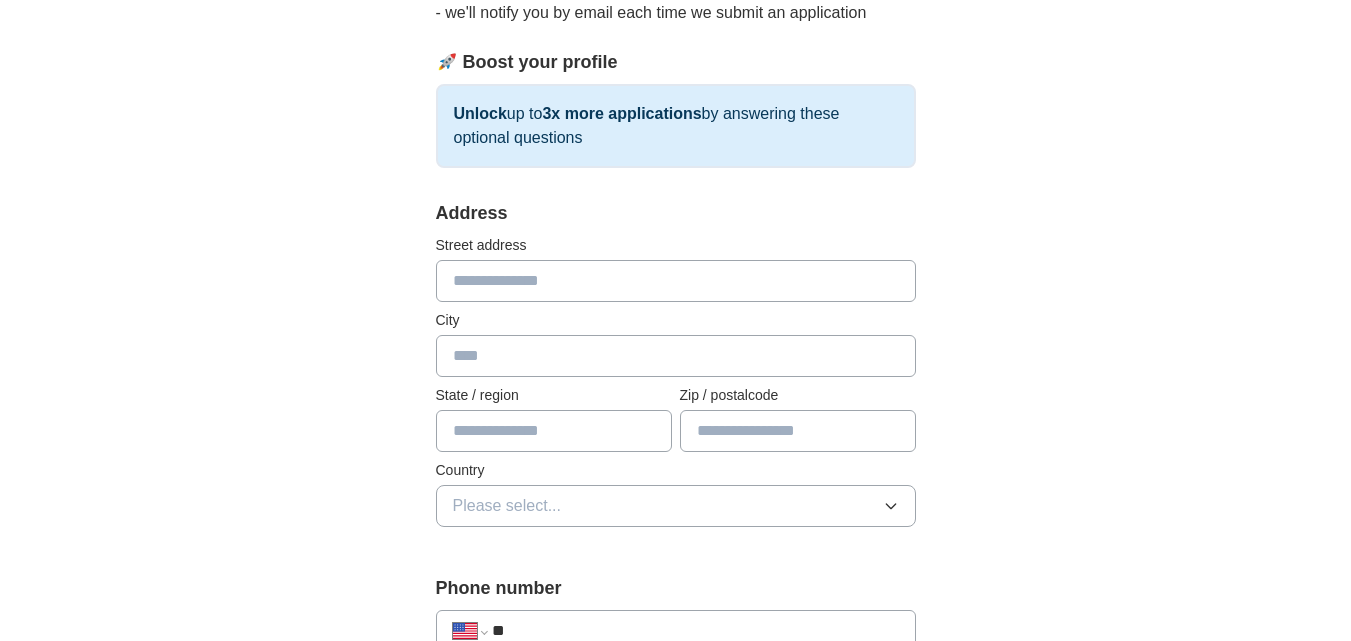 click at bounding box center (676, 281) 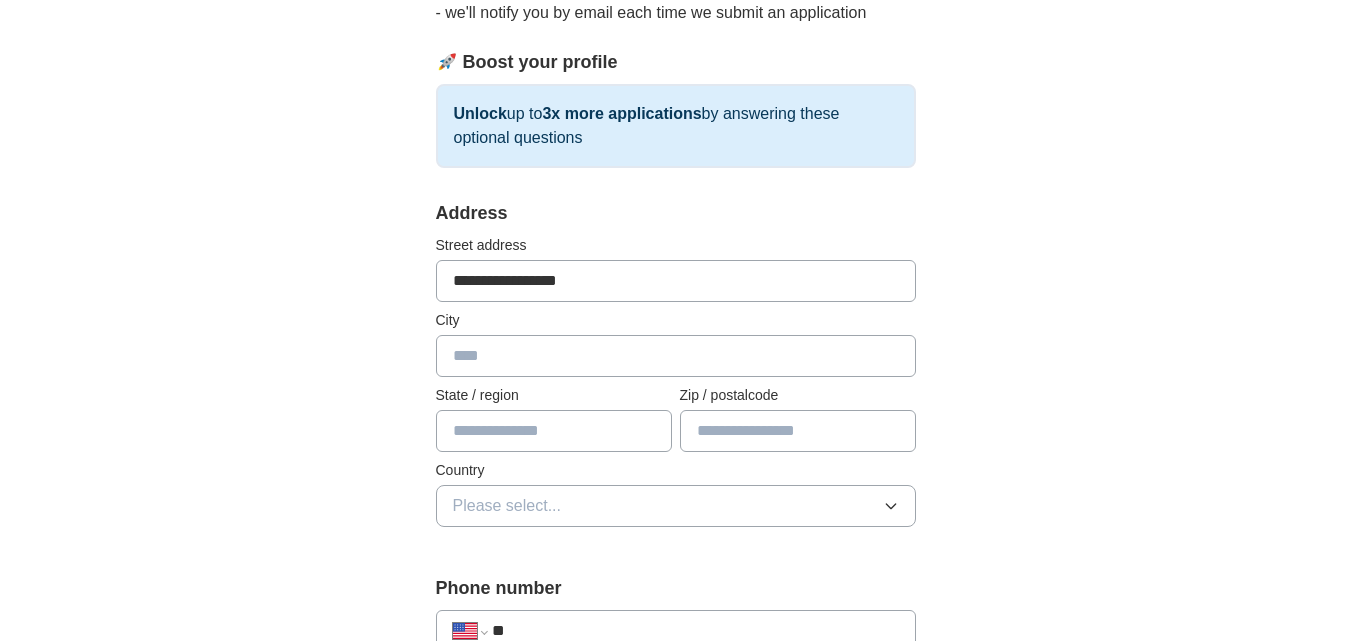 type on "**********" 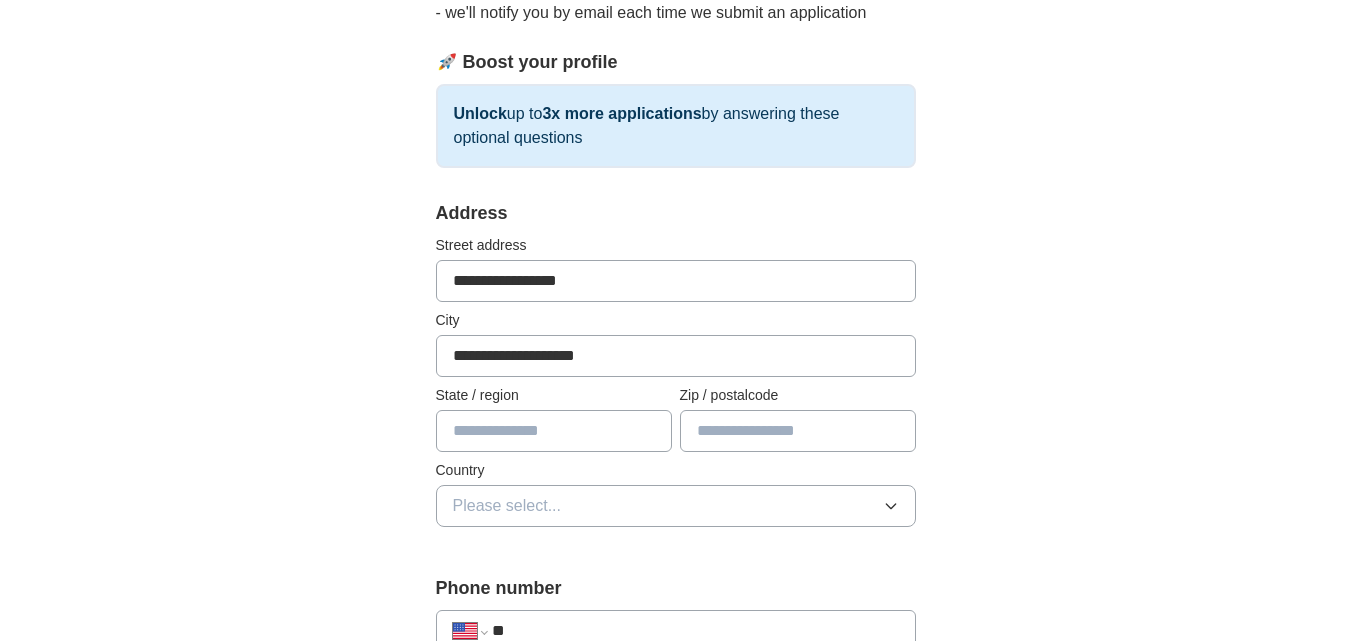 type on "**********" 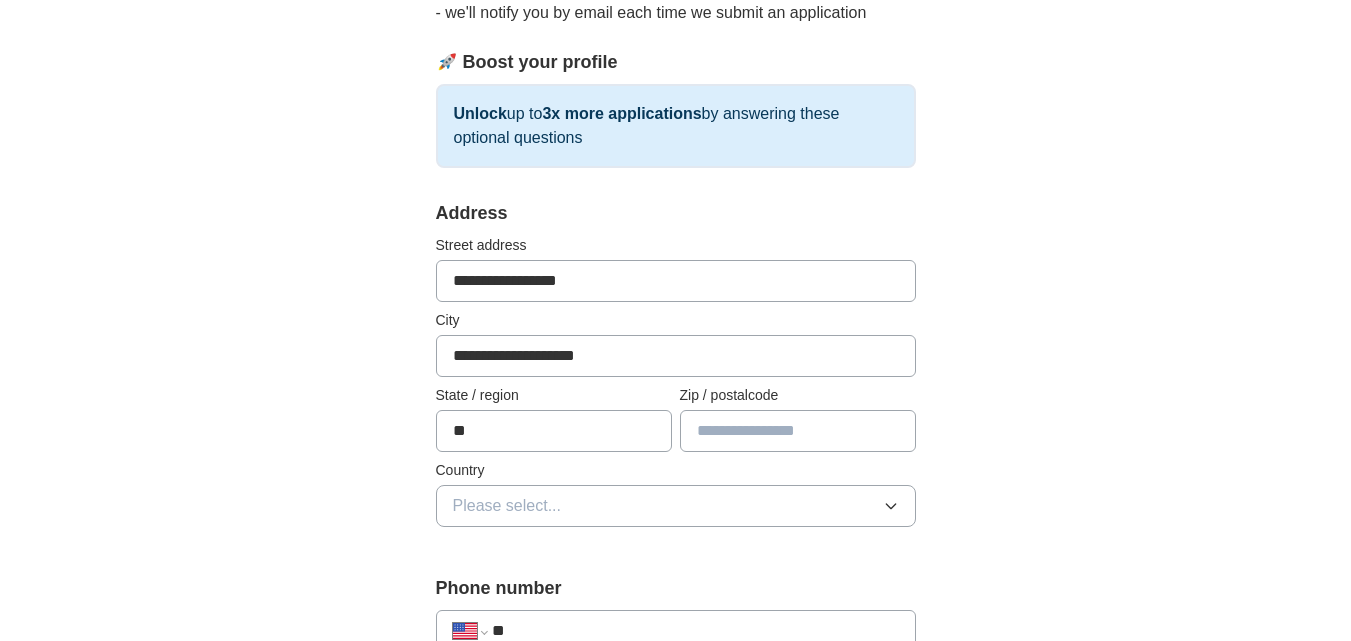 type on "**" 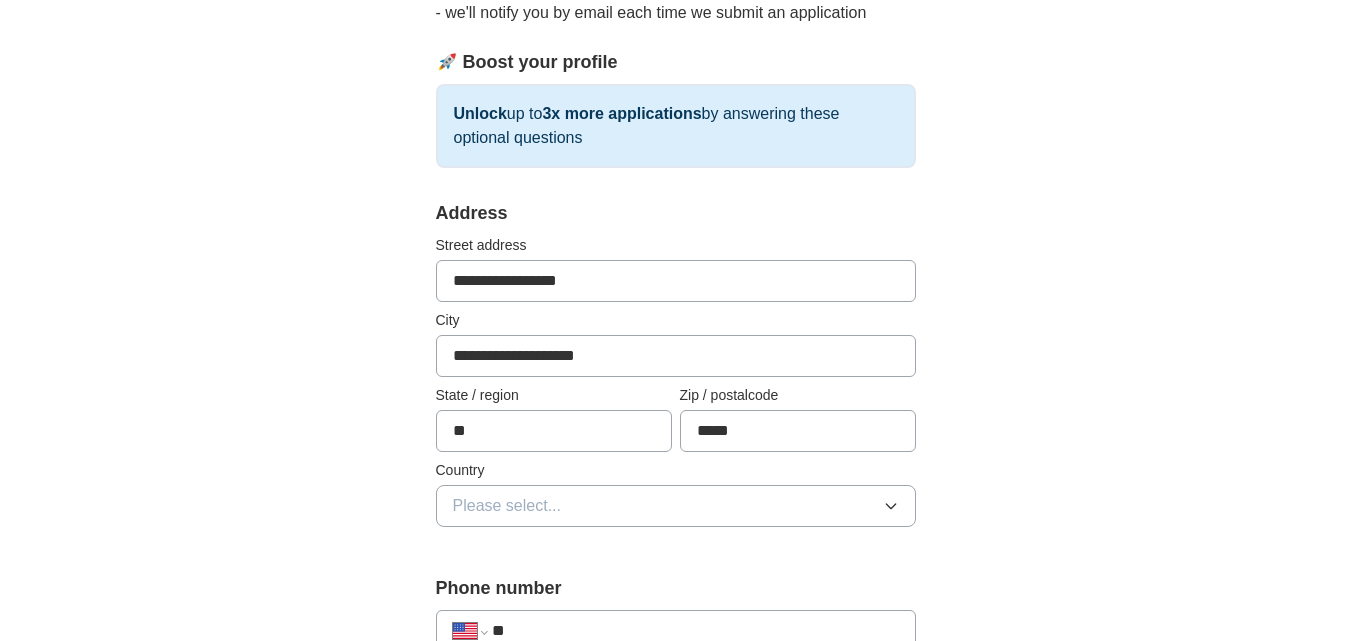 type on "*****" 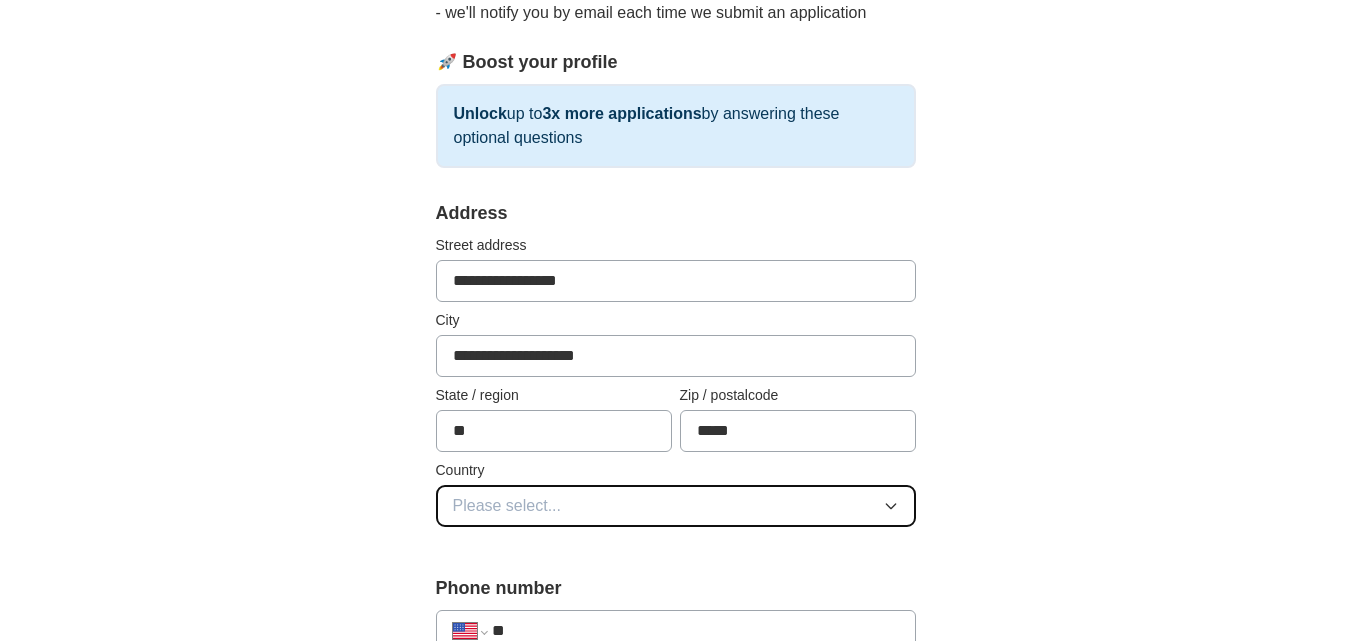 click on "Please select..." at bounding box center (676, 506) 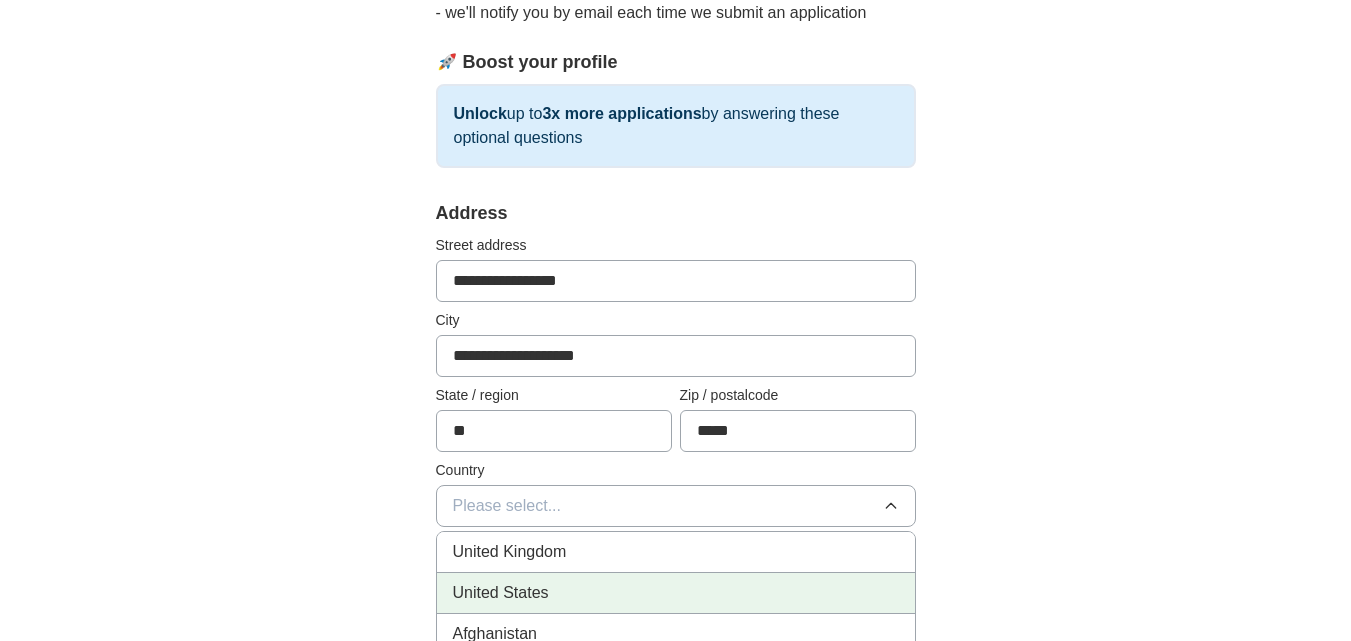 click on "United States" at bounding box center [676, 593] 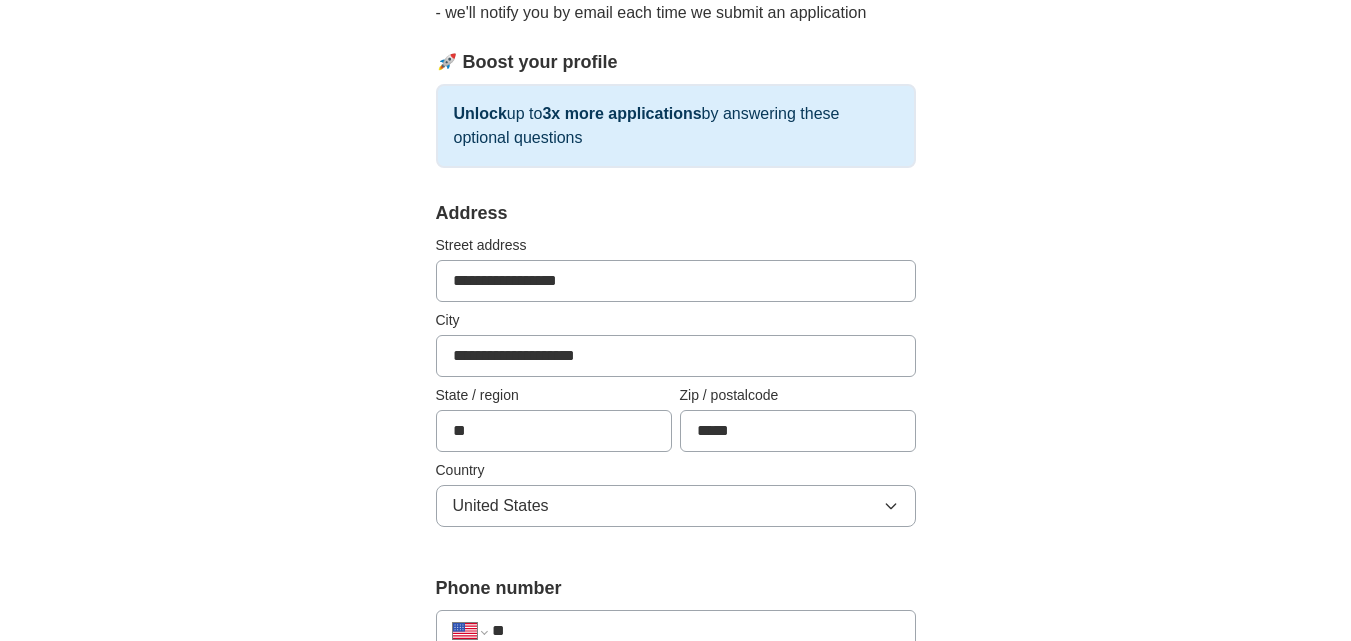 click on "**********" at bounding box center (676, 761) 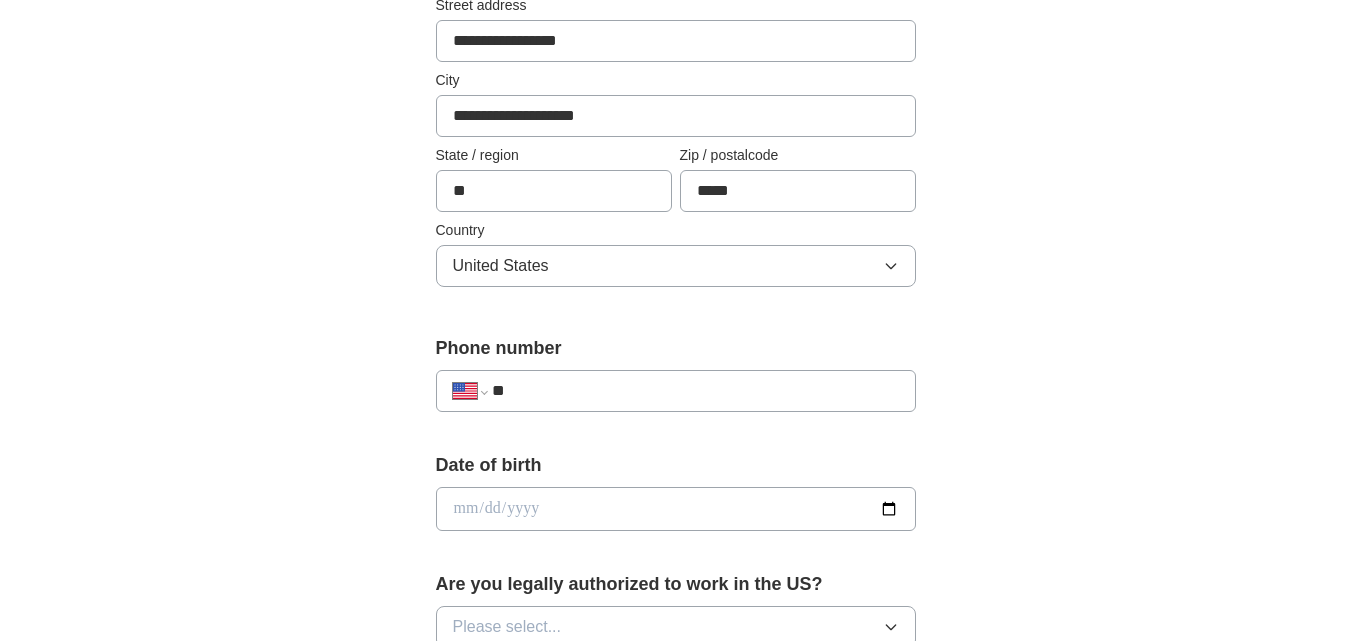 scroll, scrollTop: 531, scrollLeft: 0, axis: vertical 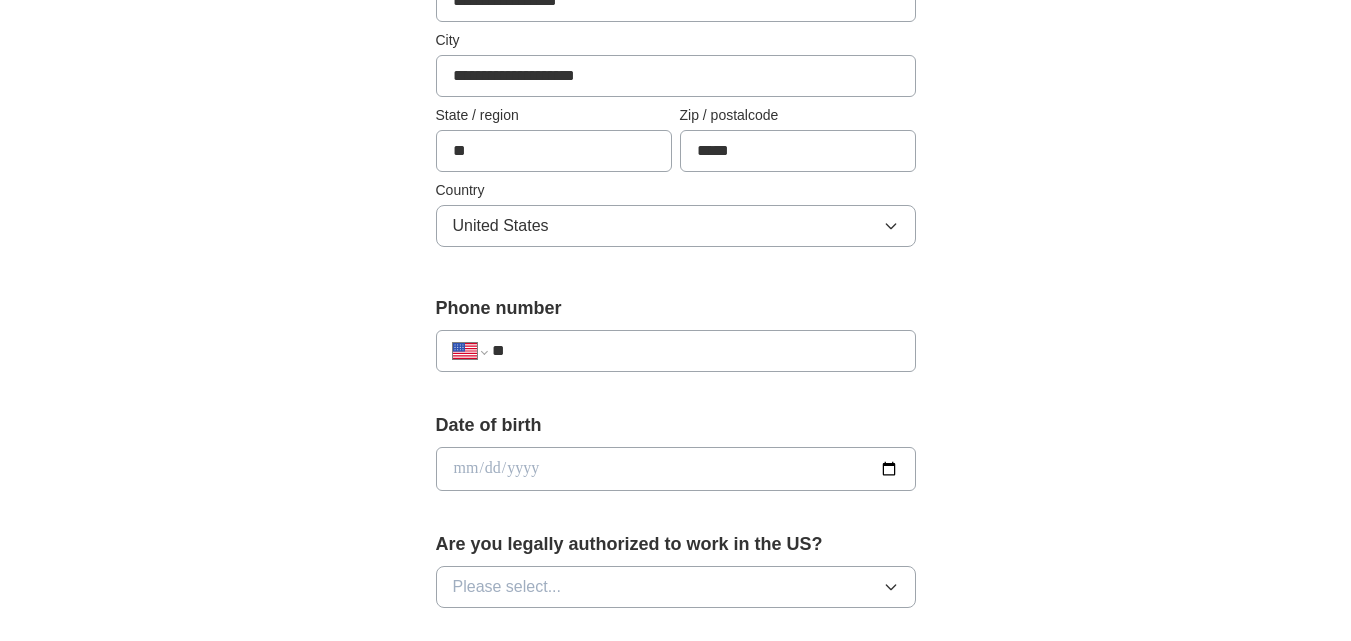 drag, startPoint x: 544, startPoint y: 334, endPoint x: 538, endPoint y: 348, distance: 15.231546 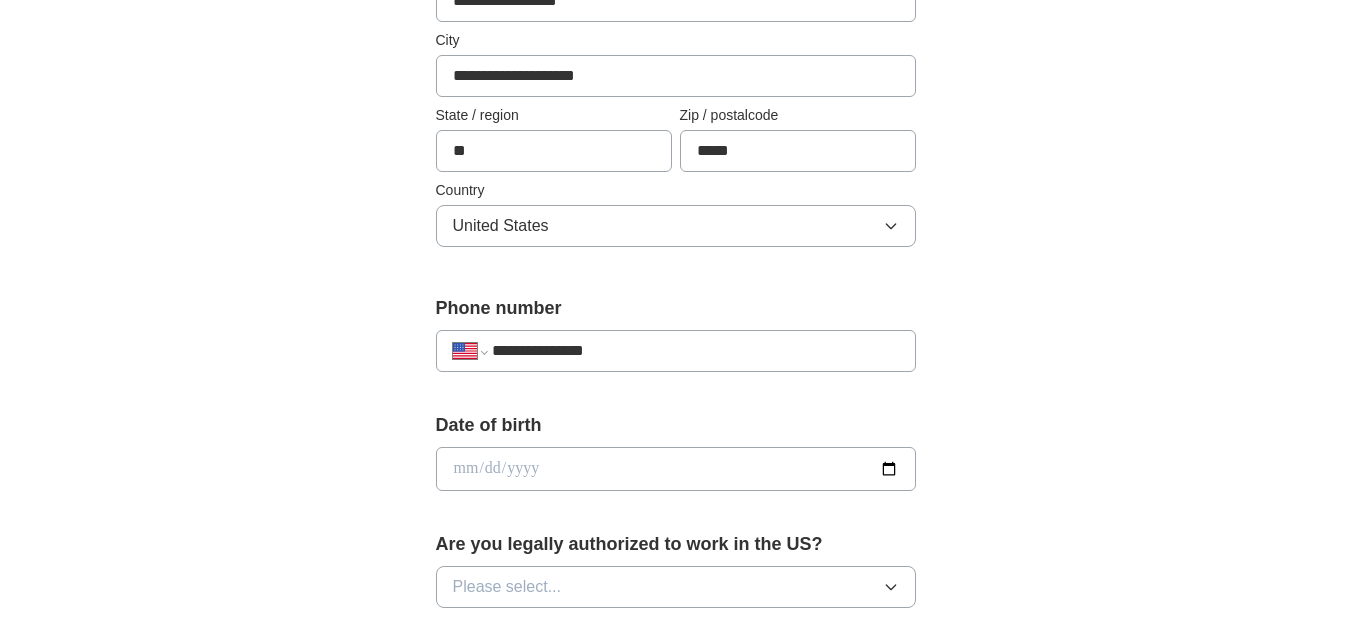 type on "**********" 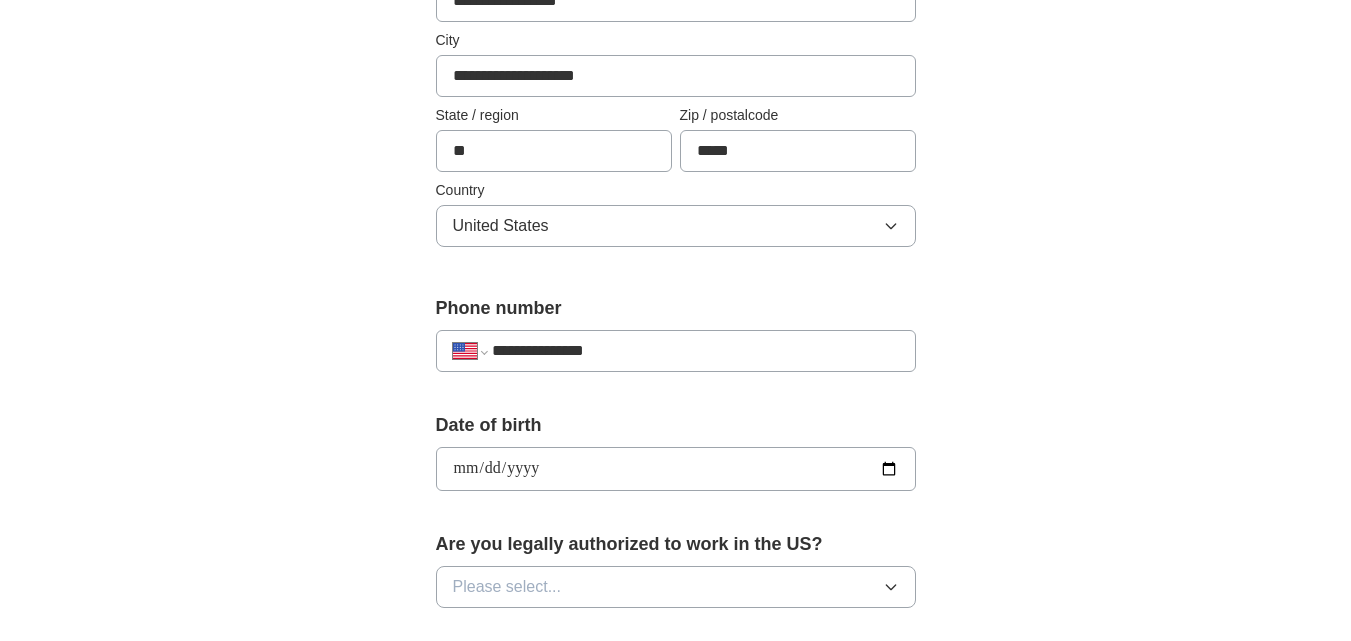 type on "**********" 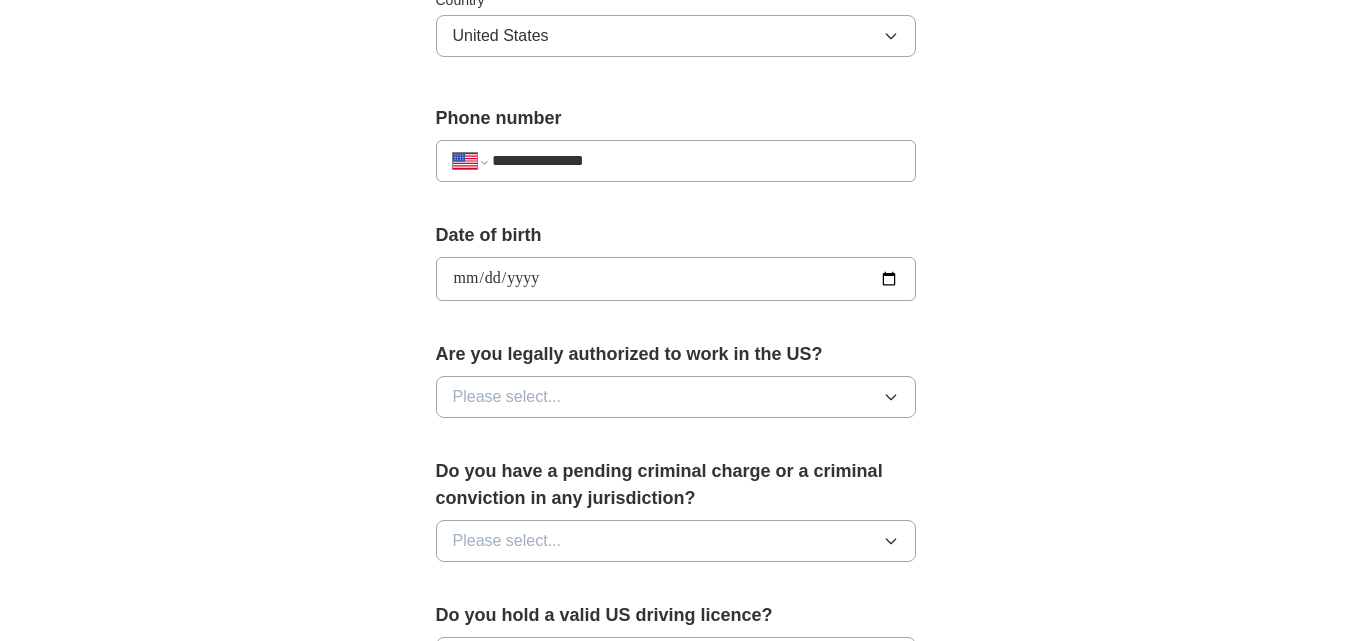 scroll, scrollTop: 731, scrollLeft: 0, axis: vertical 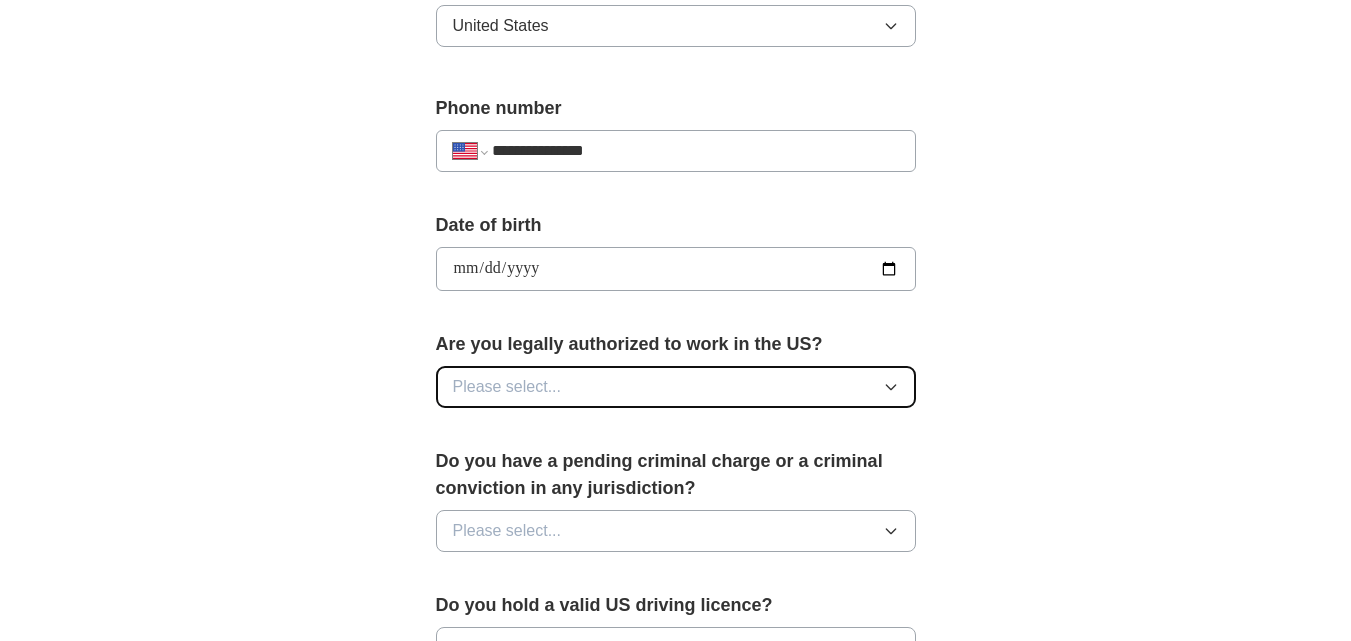 click 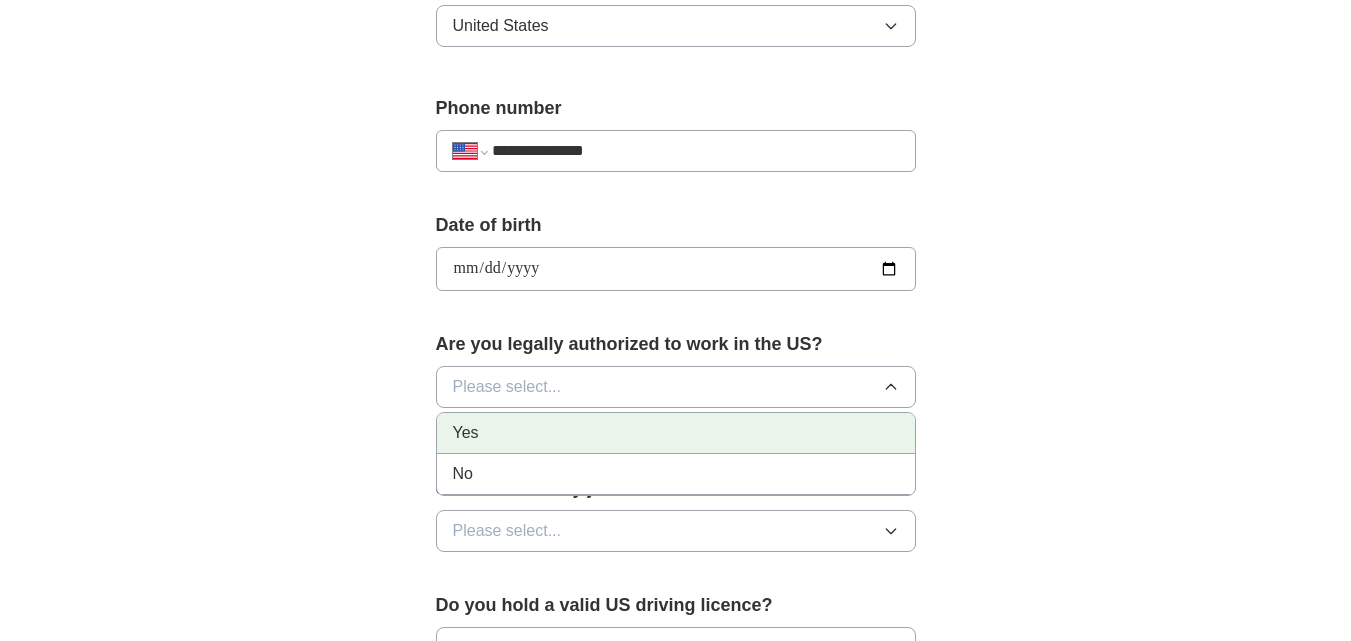 click on "Yes" at bounding box center (676, 433) 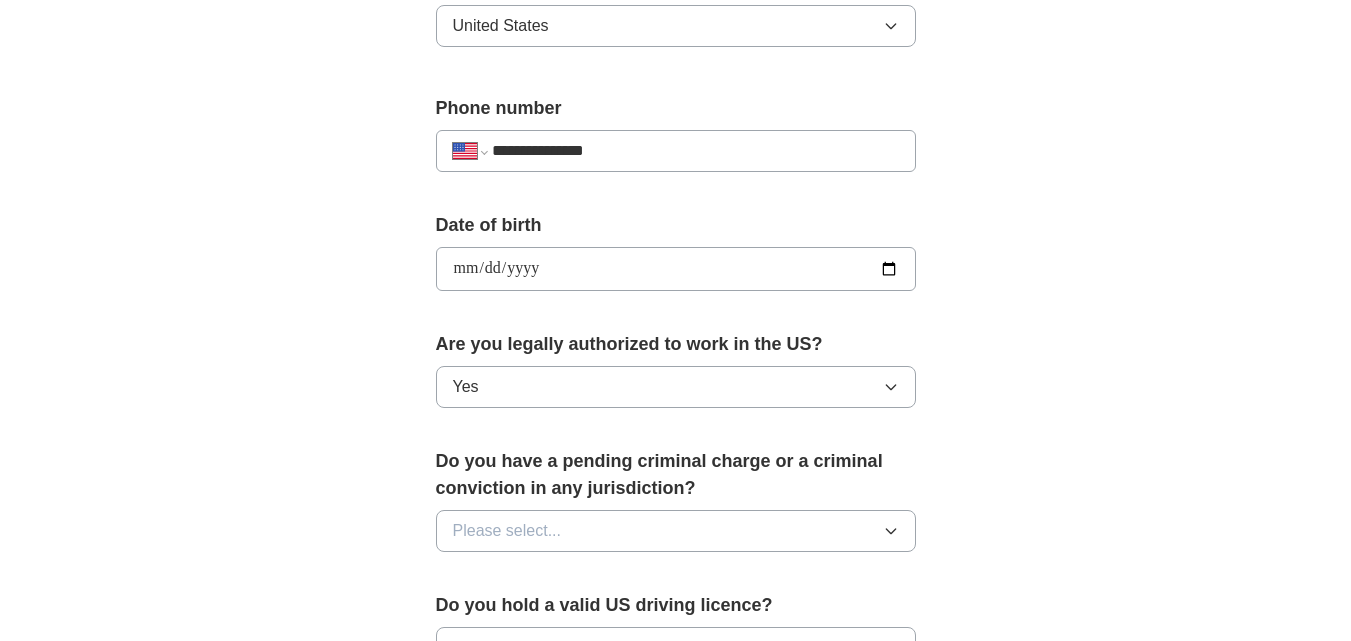 click on "**********" at bounding box center [676, 281] 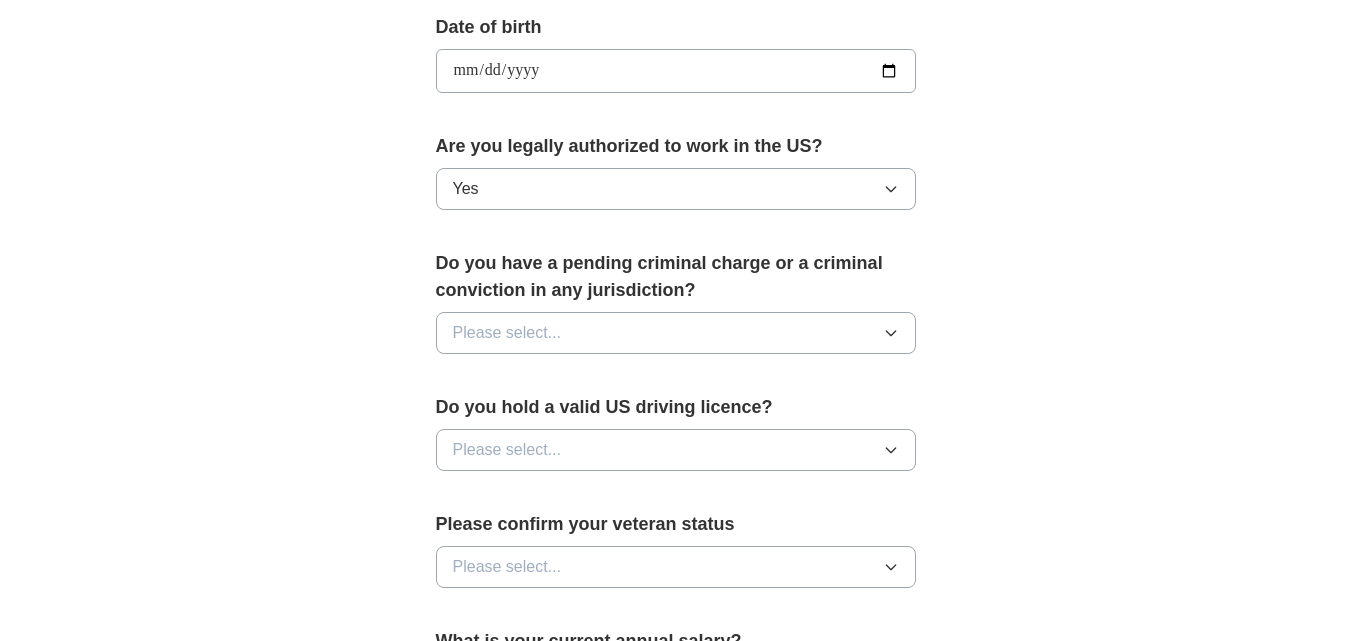 scroll, scrollTop: 931, scrollLeft: 0, axis: vertical 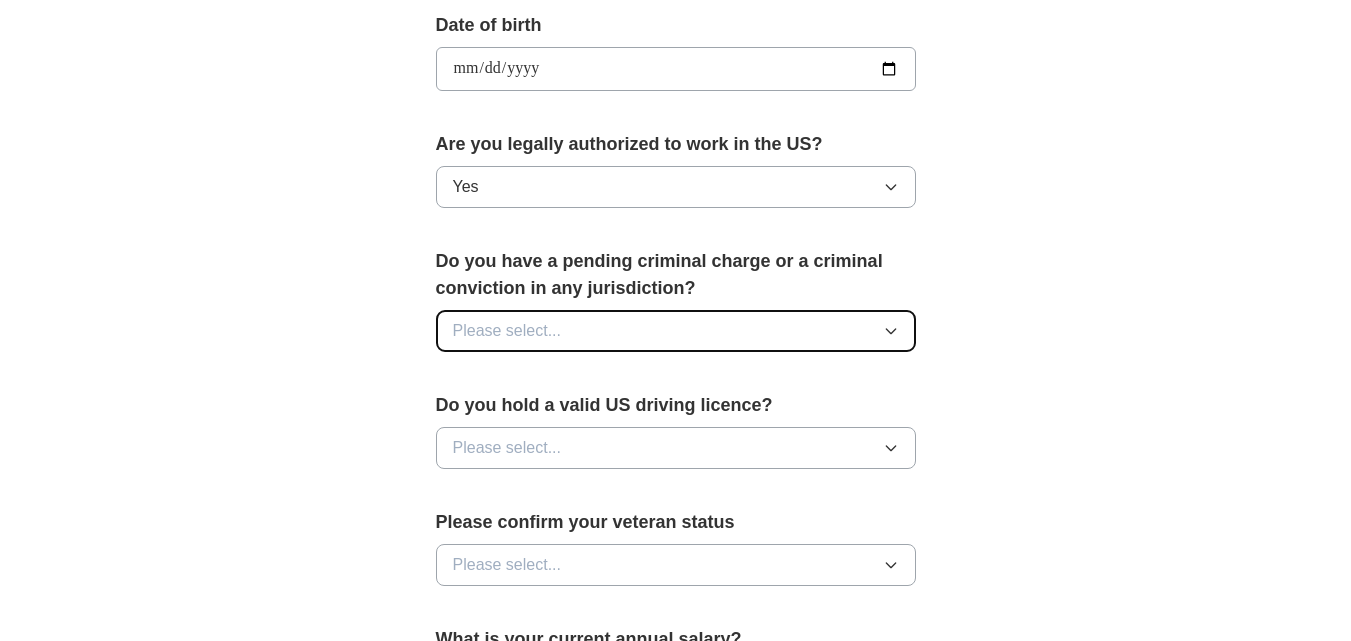 click 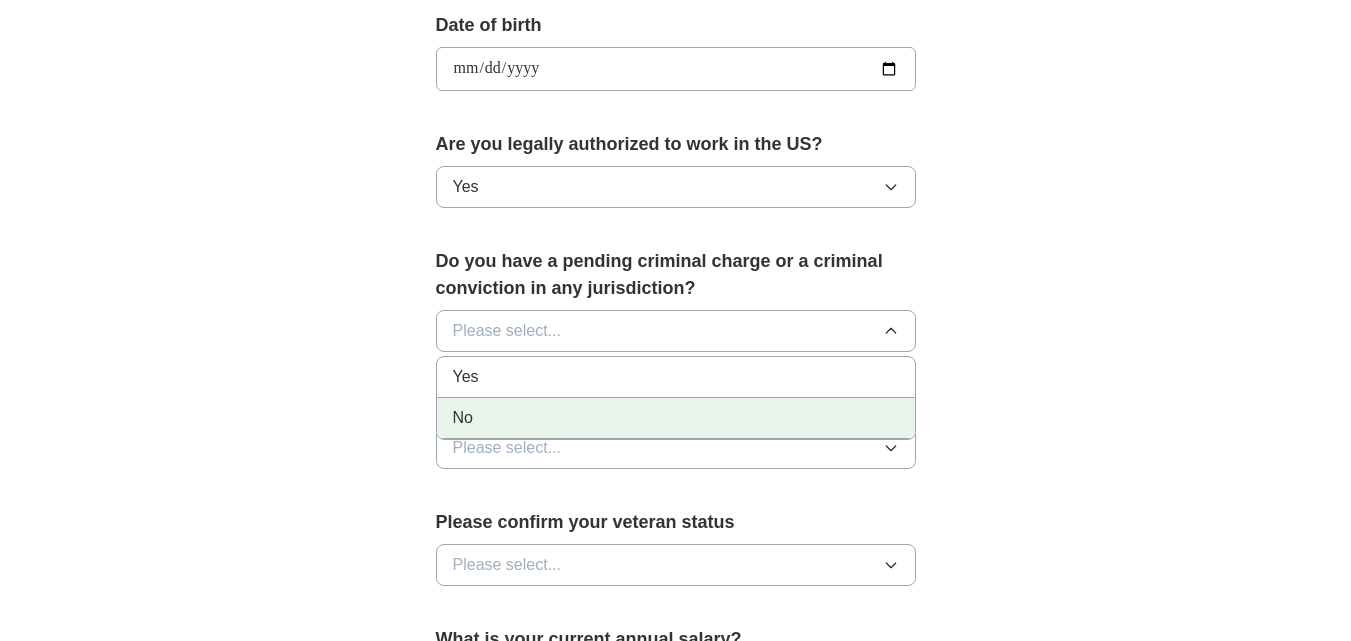 click on "No" at bounding box center (676, 418) 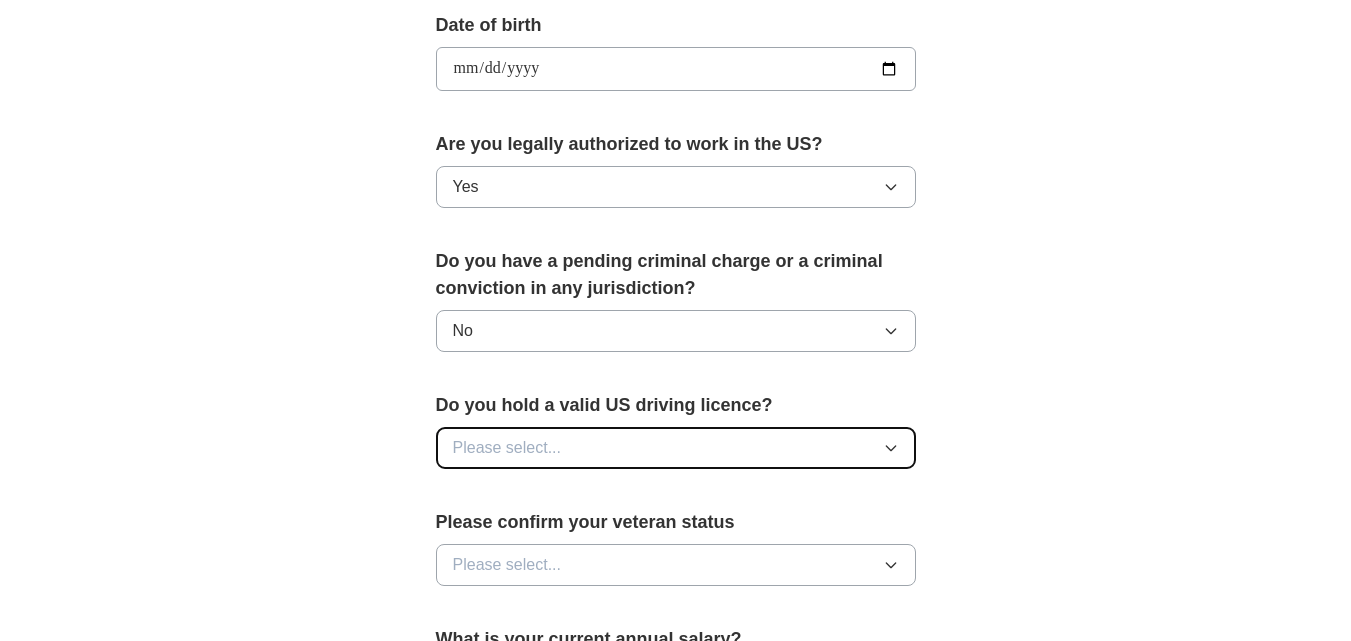 click 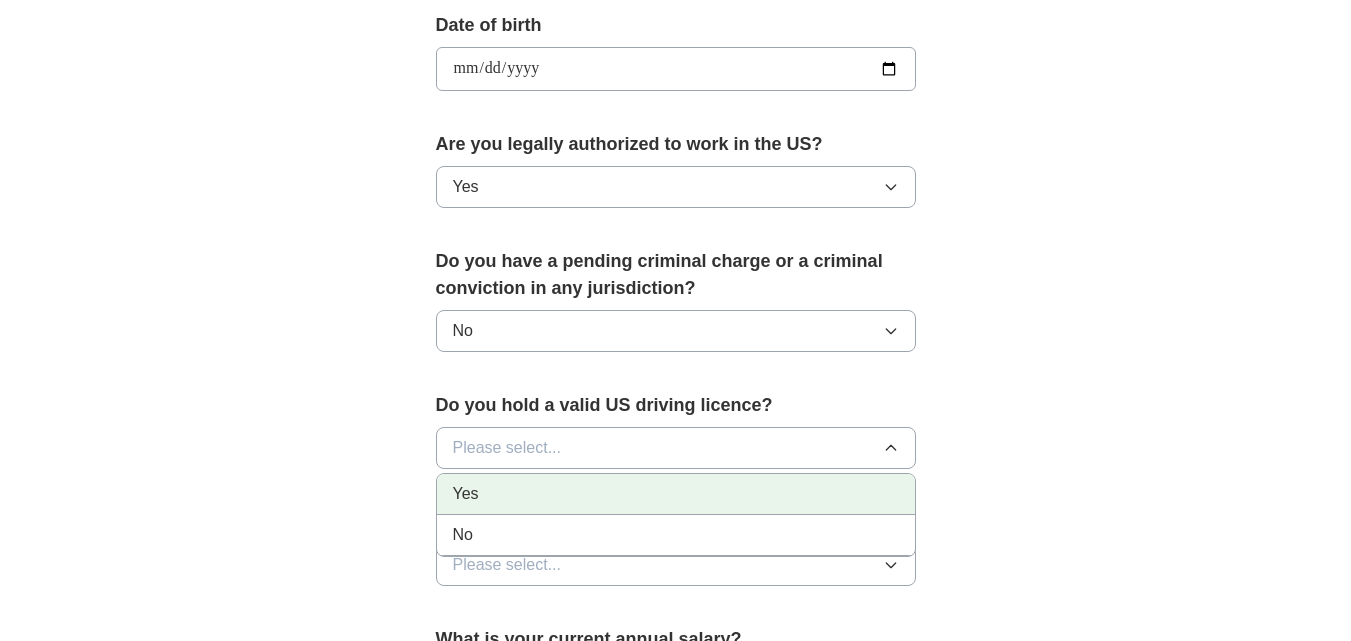 click on "Yes" at bounding box center (676, 494) 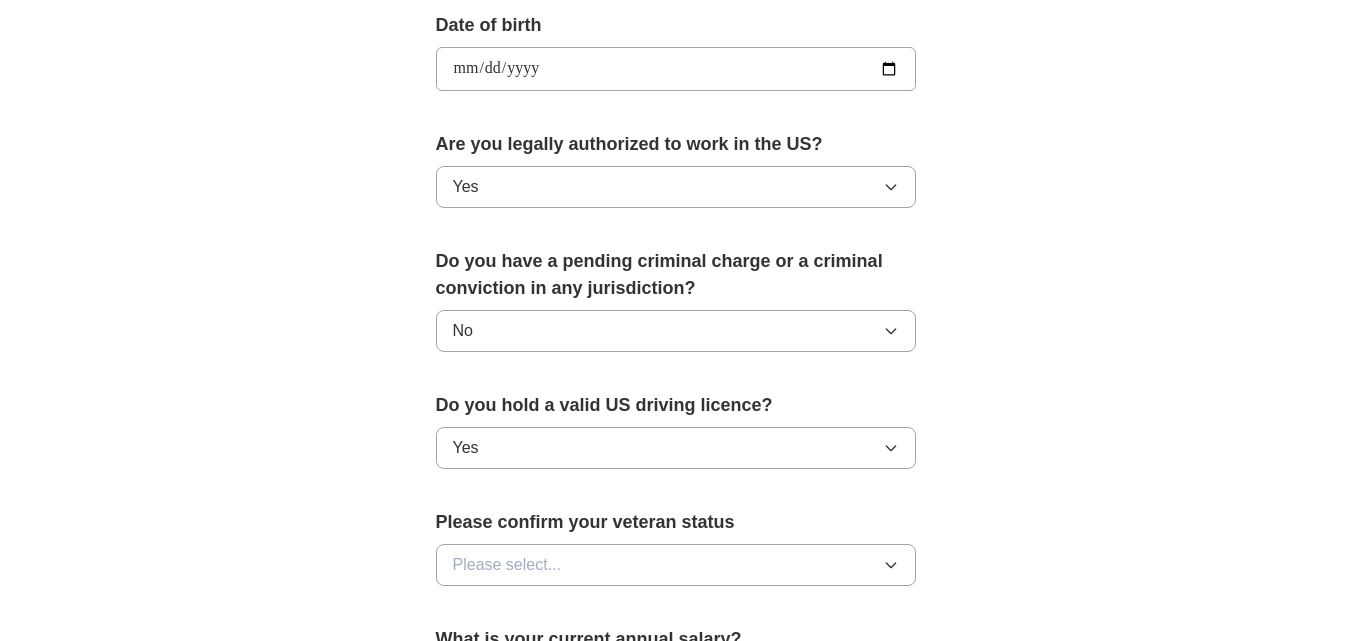 click on "**********" at bounding box center [676, 25] 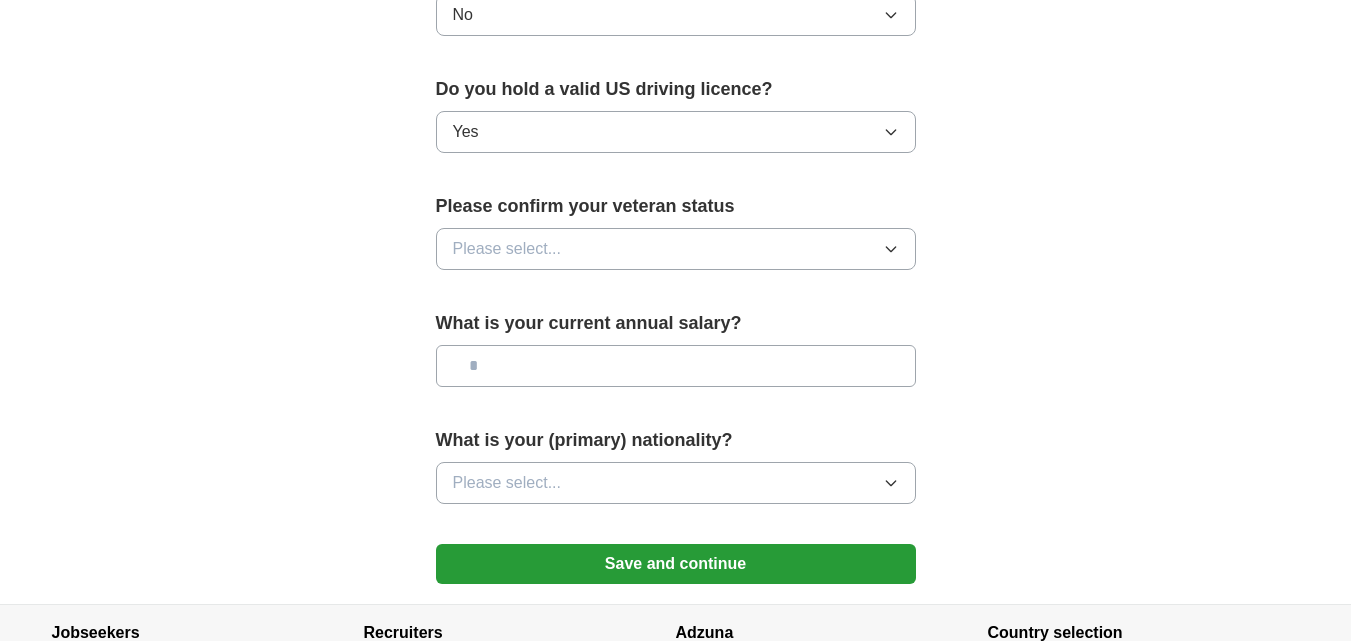 scroll, scrollTop: 1251, scrollLeft: 0, axis: vertical 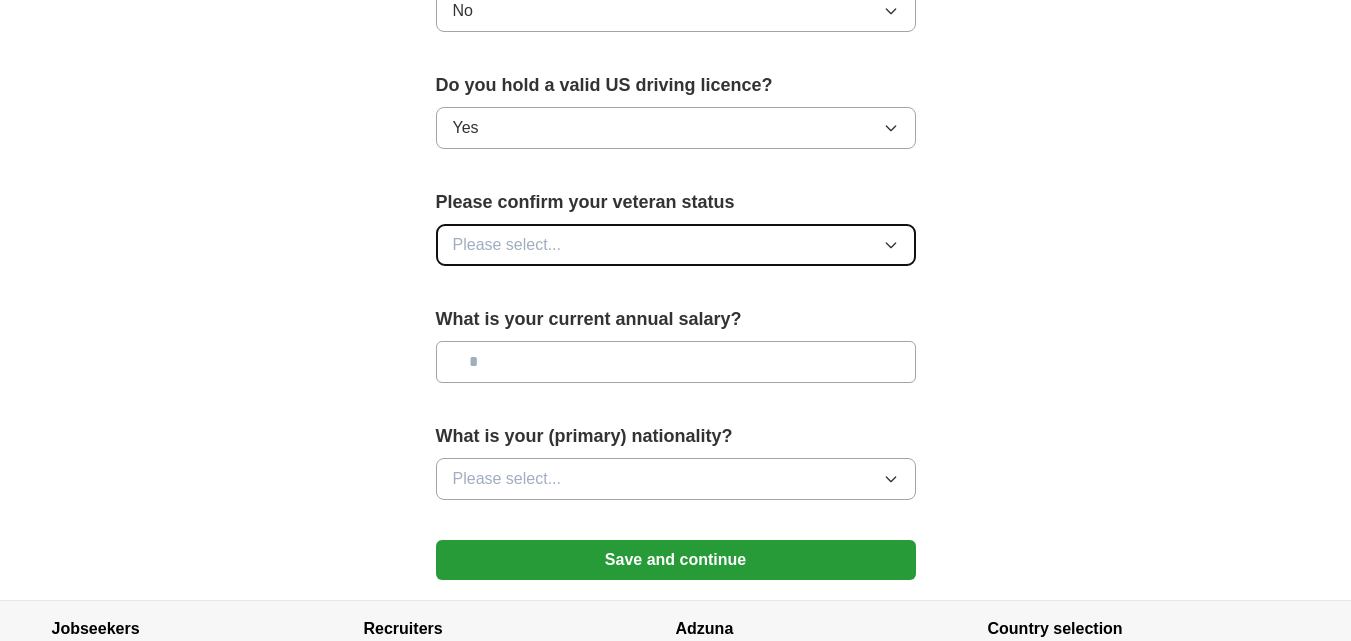 click 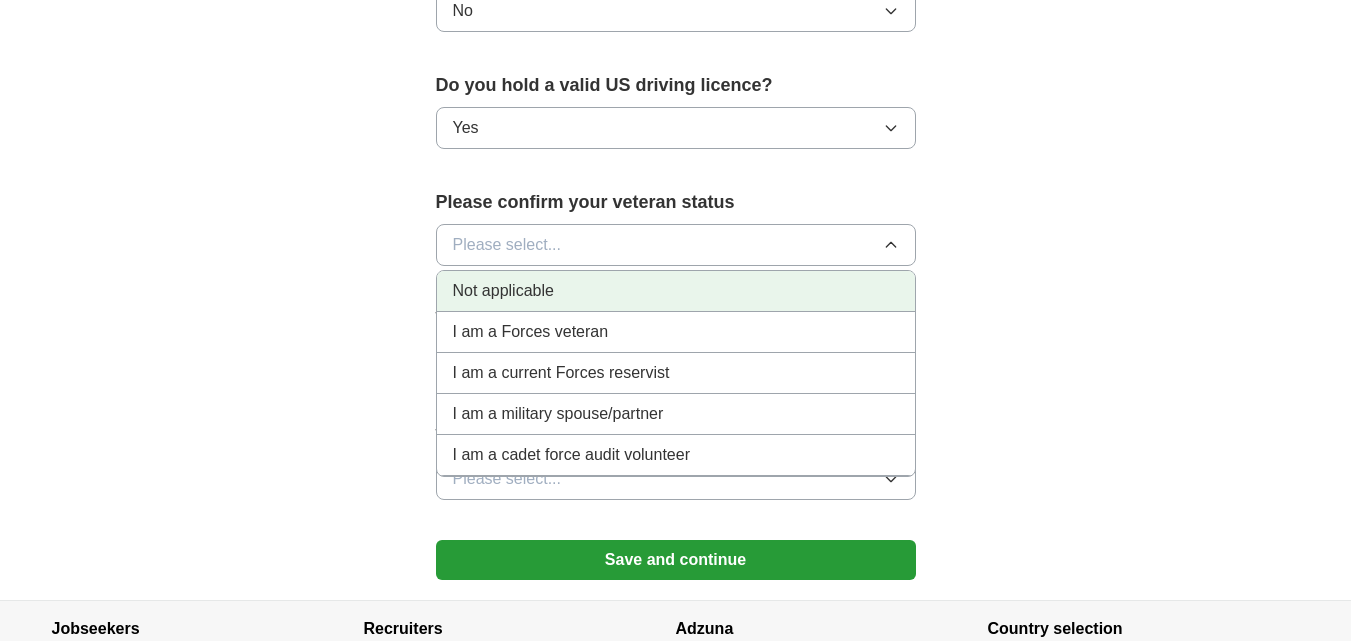 click on "Not applicable" at bounding box center (676, 291) 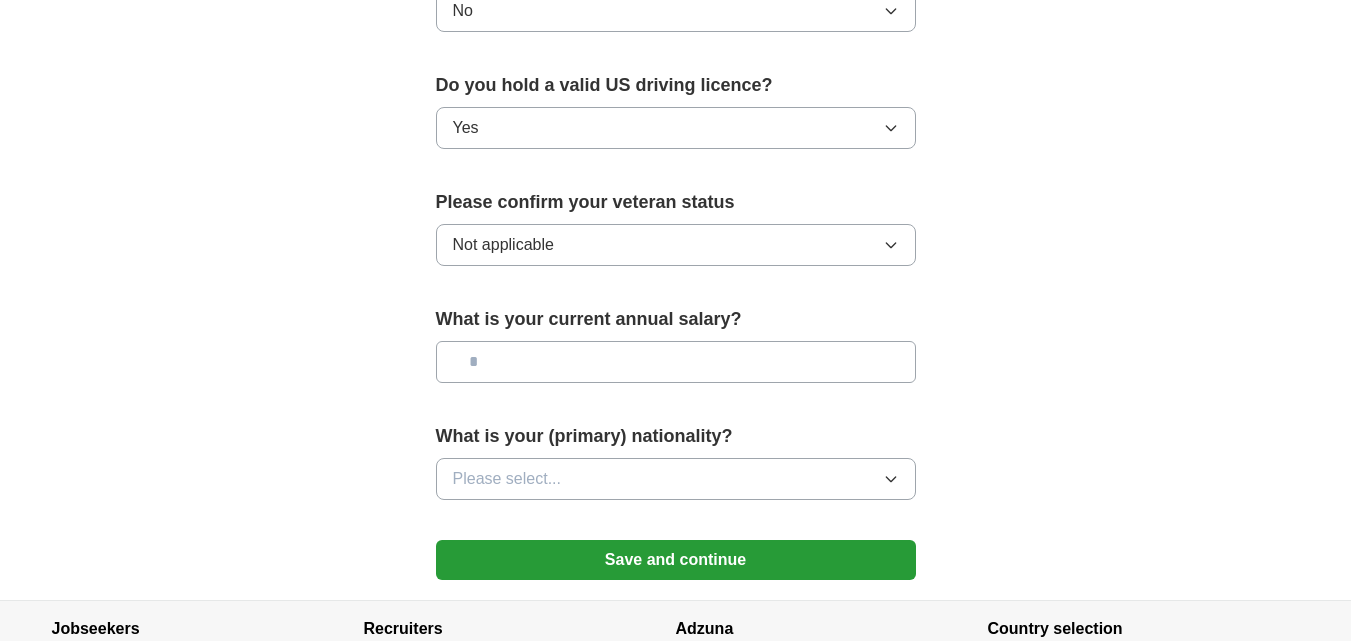 click at bounding box center (676, 362) 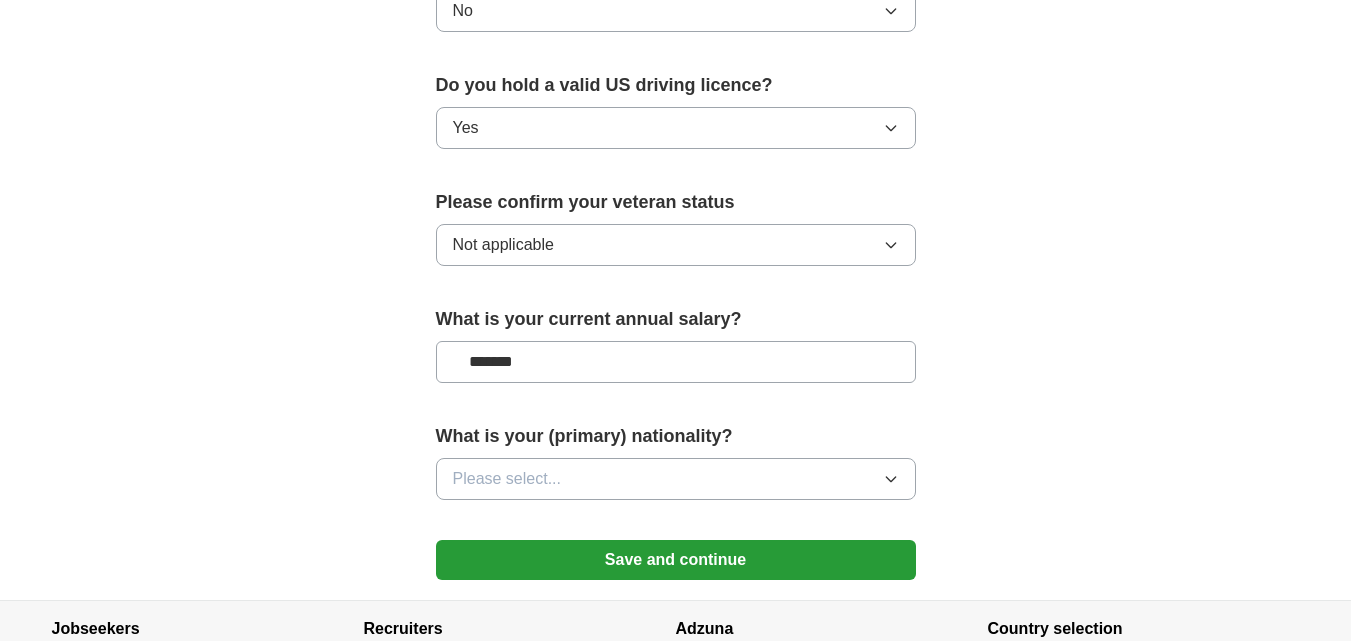 type on "*******" 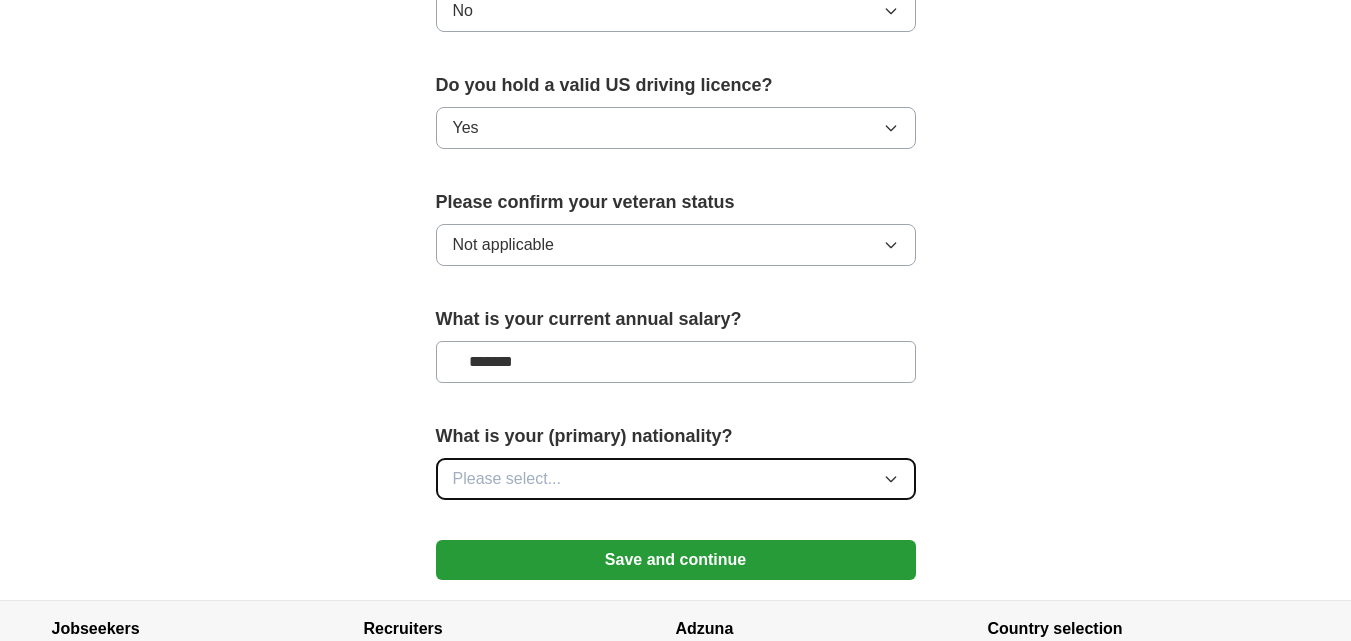 click 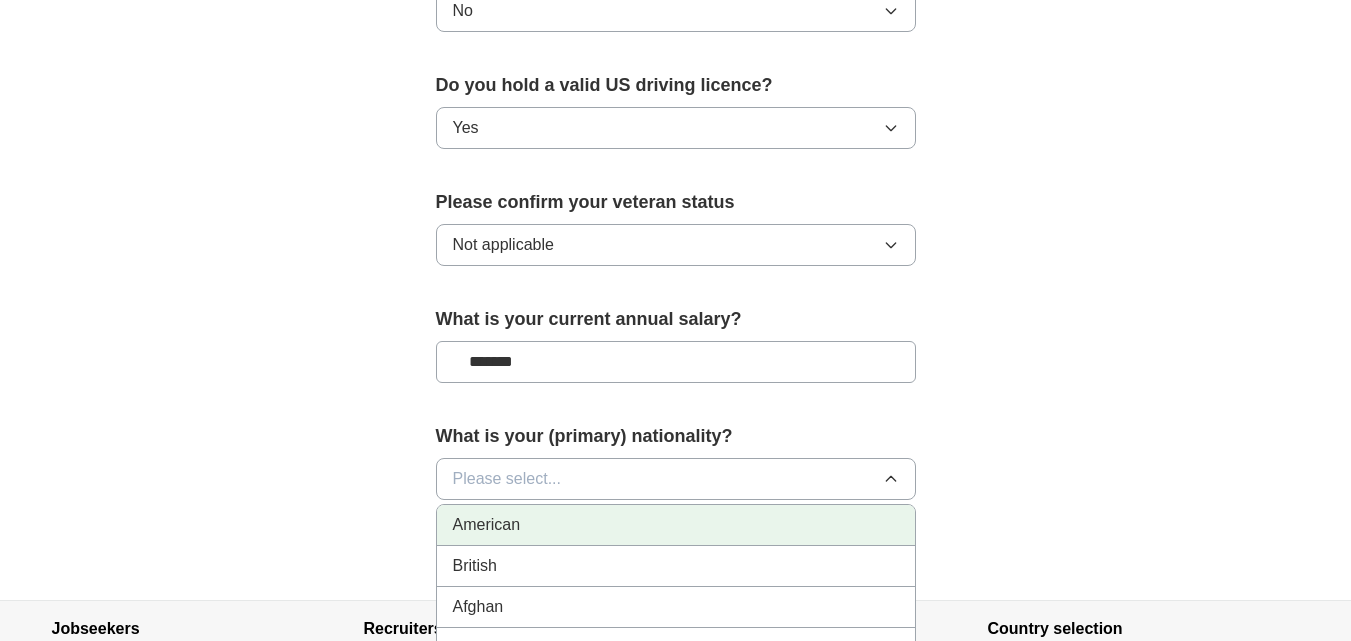 click on "American" at bounding box center [676, 525] 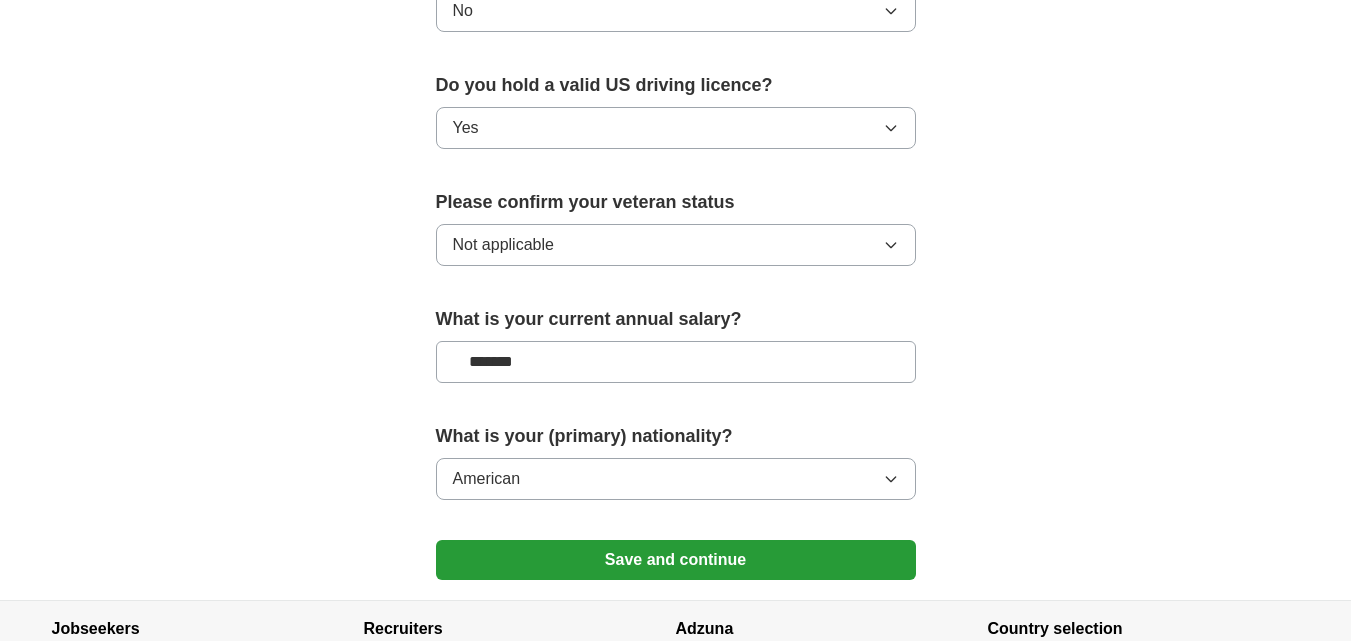 click on "**********" at bounding box center (676, -295) 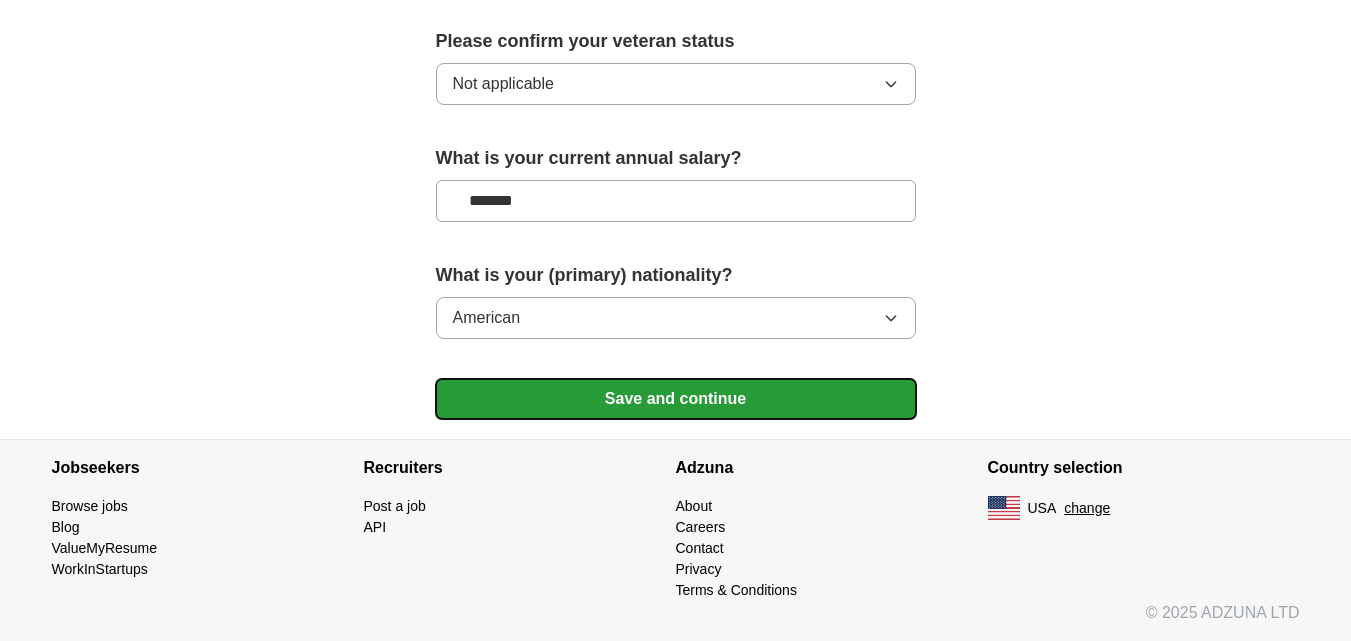 click on "Save and continue" at bounding box center (676, 399) 